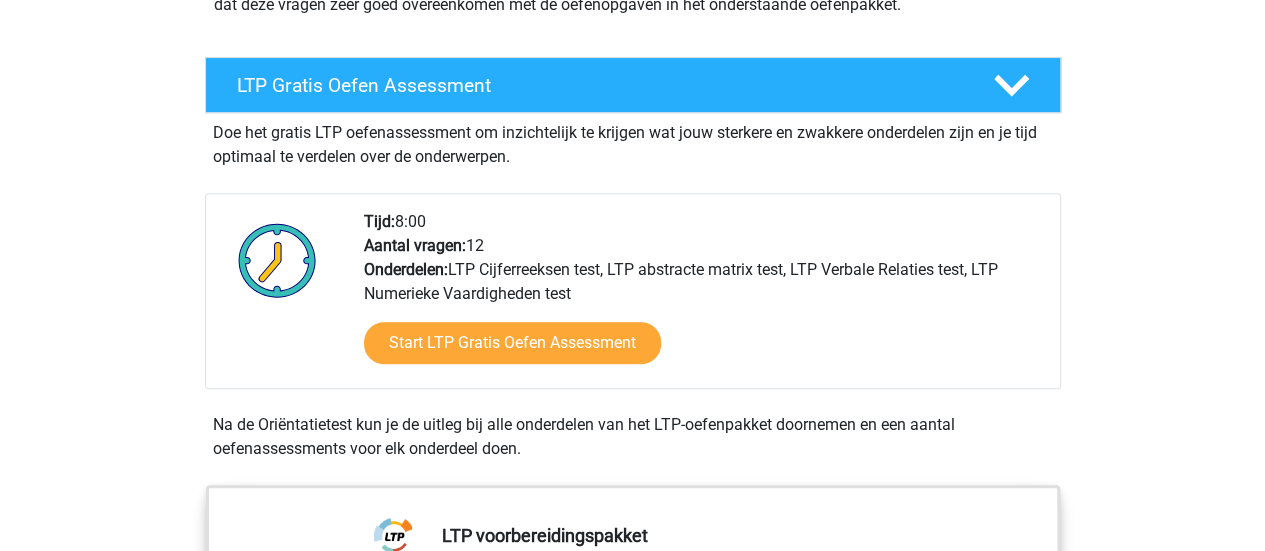scroll, scrollTop: 469, scrollLeft: 0, axis: vertical 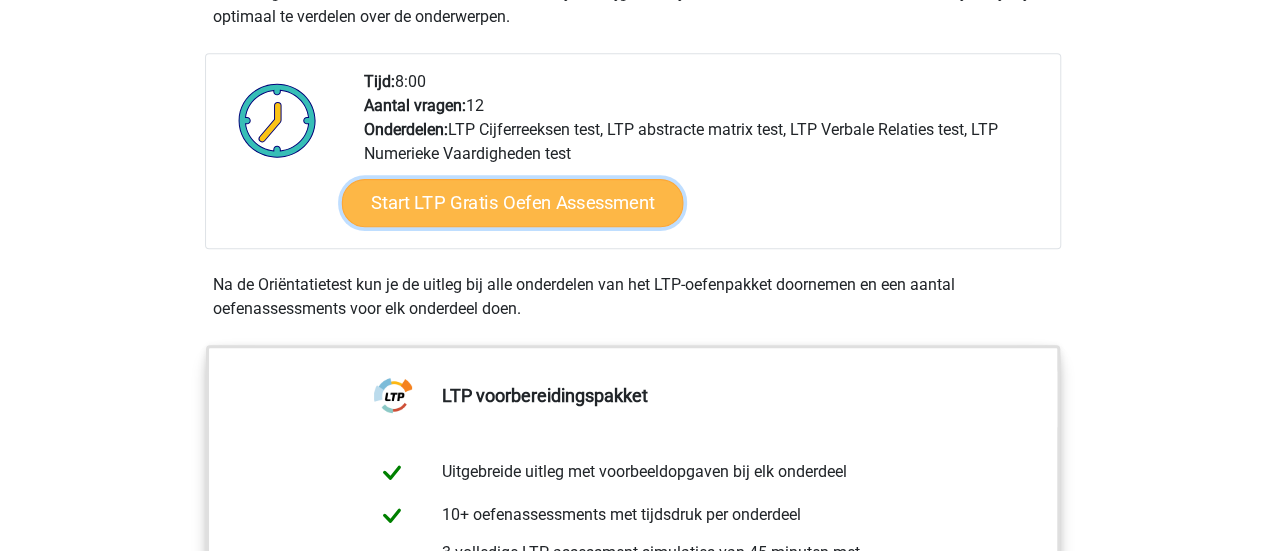 click on "Start LTP Gratis Oefen Assessment" at bounding box center (512, 203) 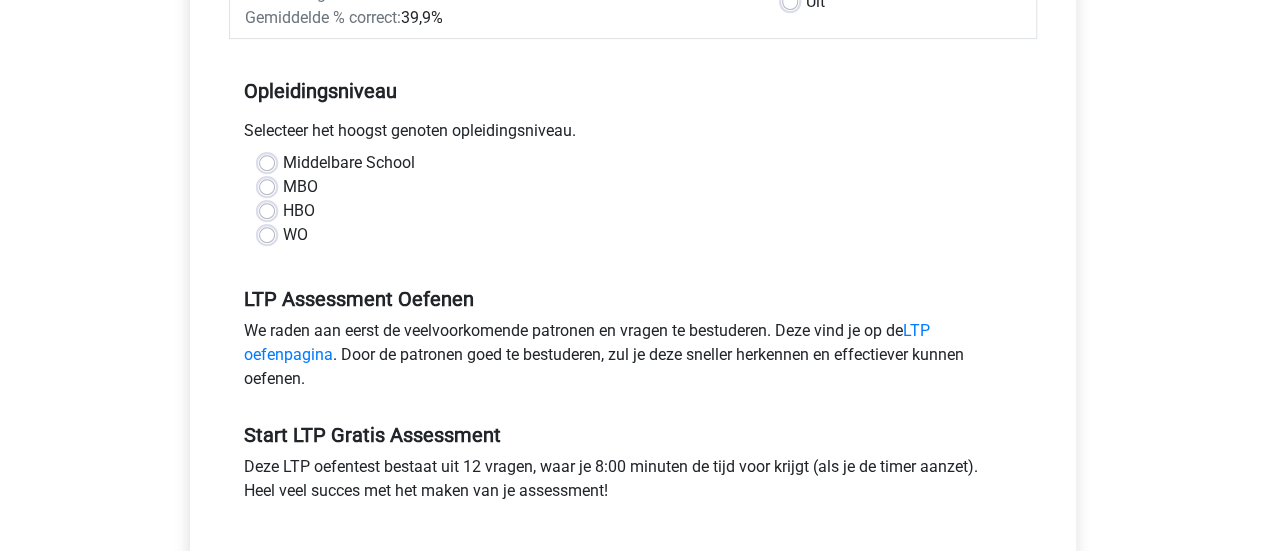 scroll, scrollTop: 370, scrollLeft: 0, axis: vertical 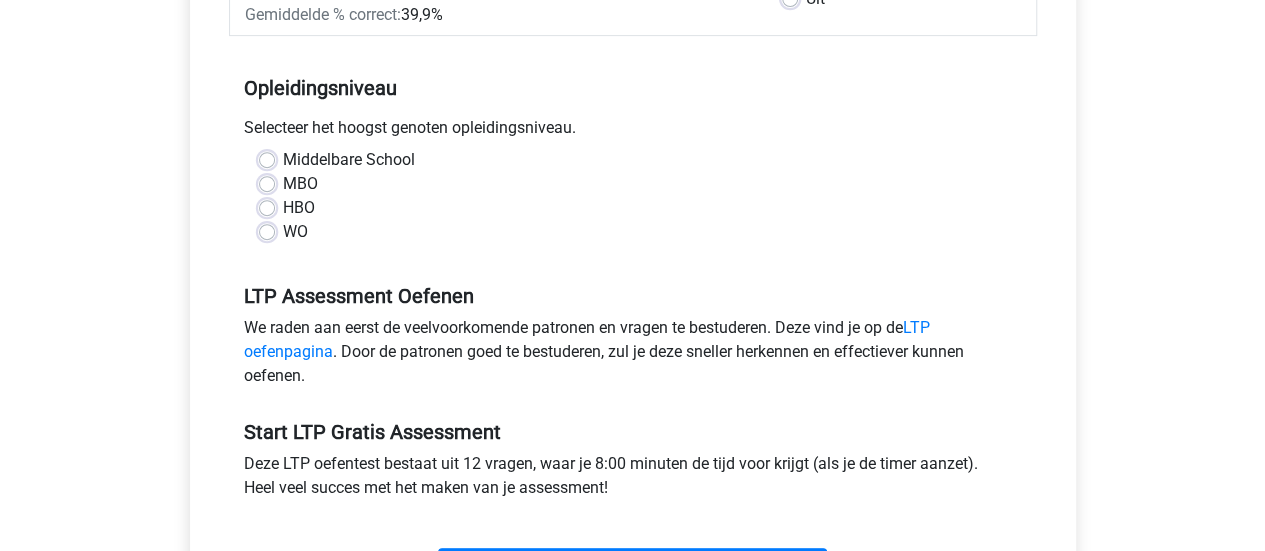click on "WO" at bounding box center (295, 232) 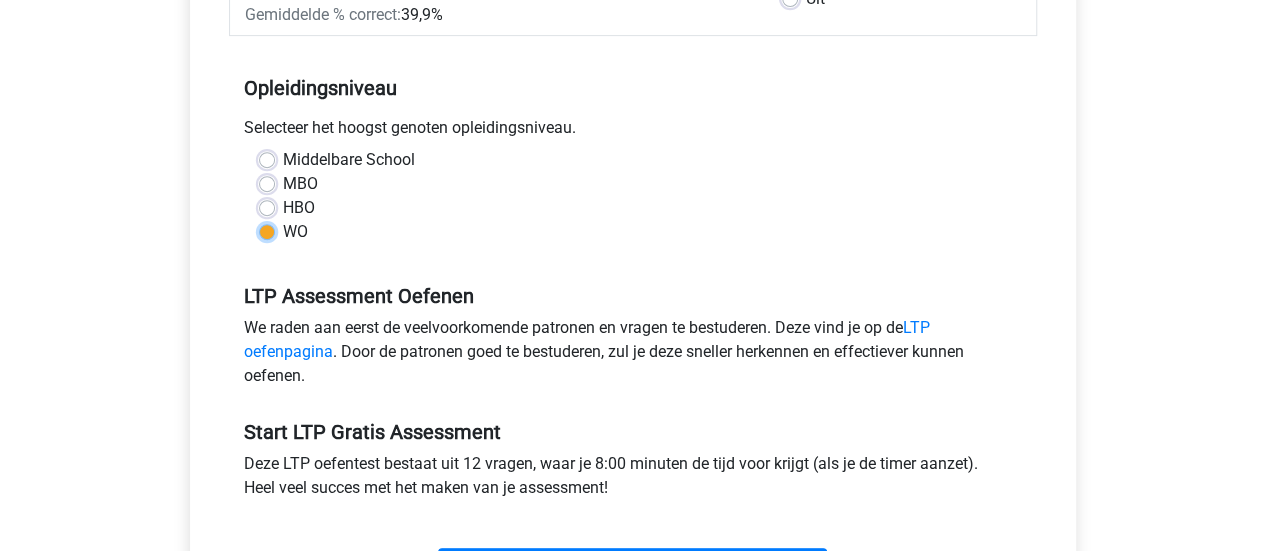 click on "WO" at bounding box center [267, 230] 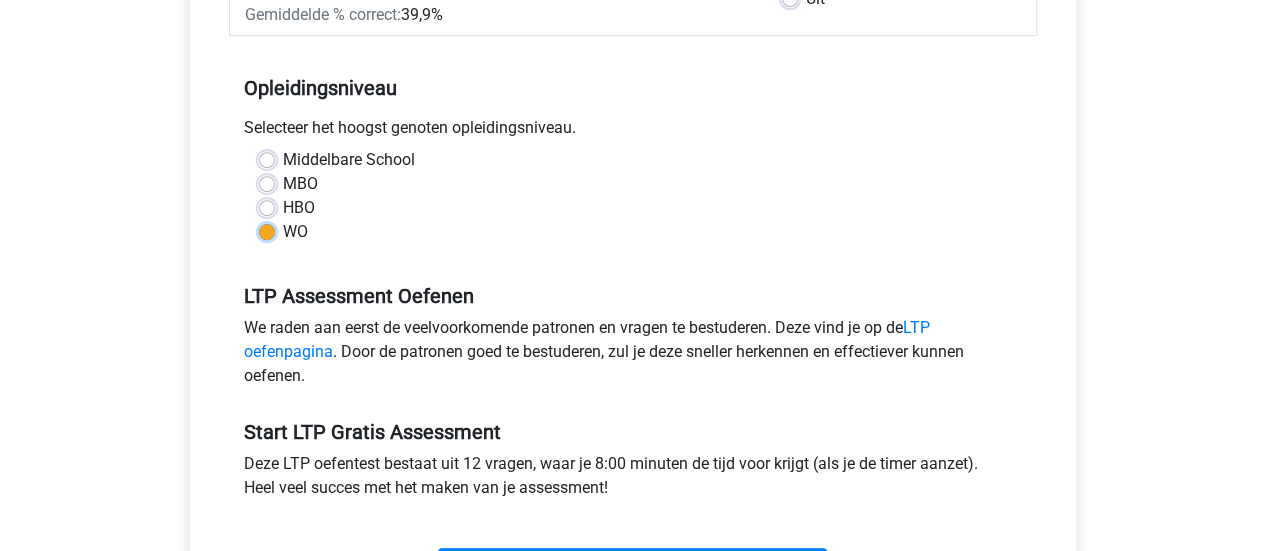 scroll, scrollTop: 686, scrollLeft: 0, axis: vertical 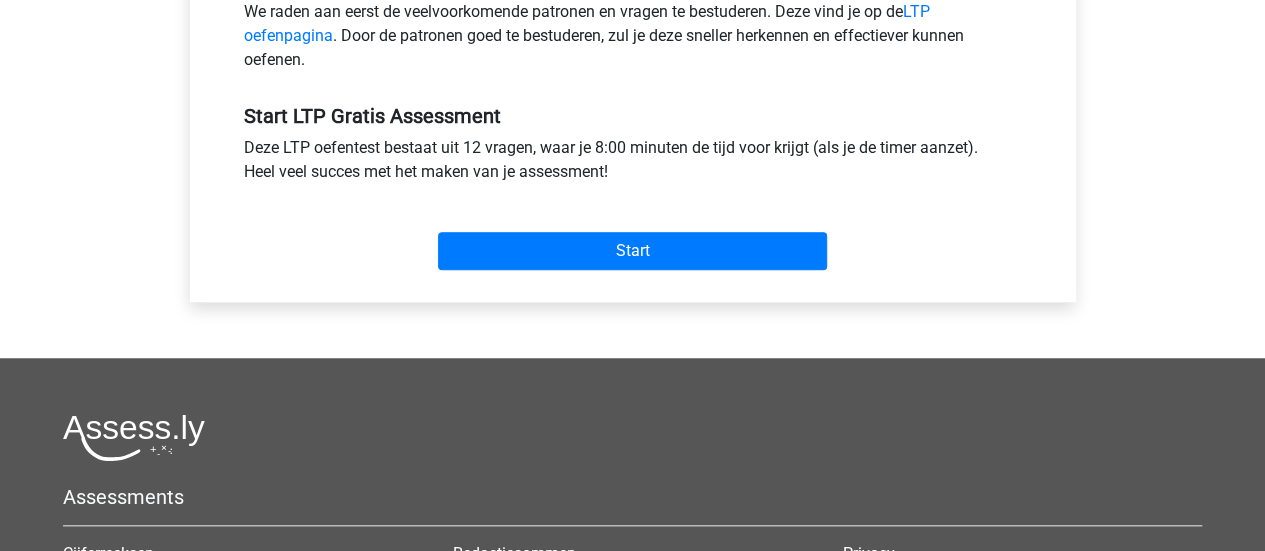 click on "Start" at bounding box center (633, 235) 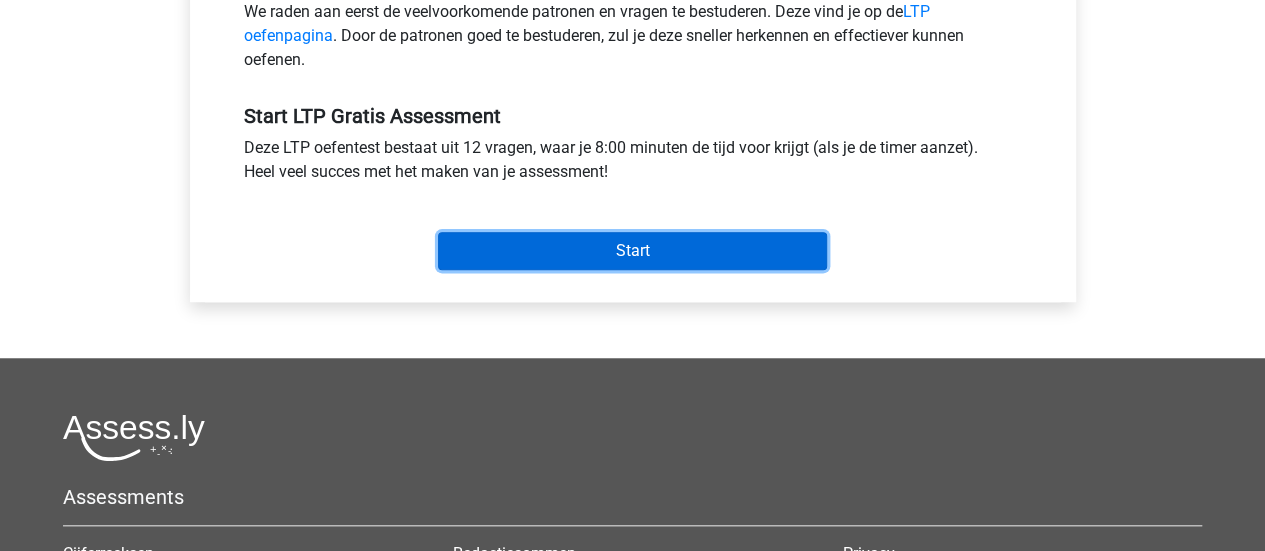 click on "Start" at bounding box center [632, 251] 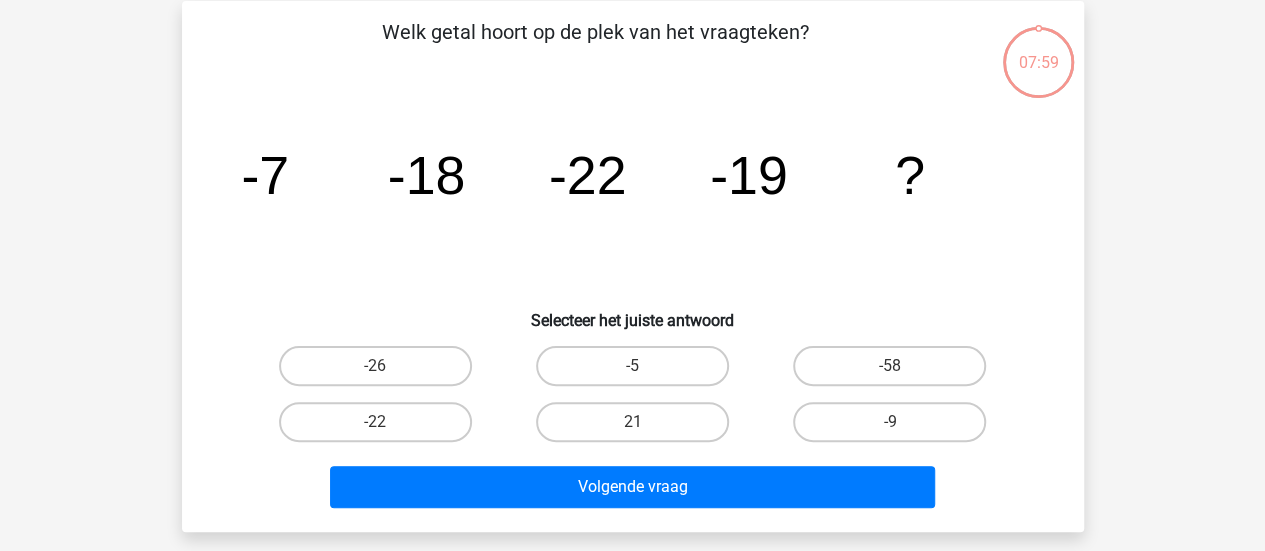 scroll, scrollTop: 90, scrollLeft: 0, axis: vertical 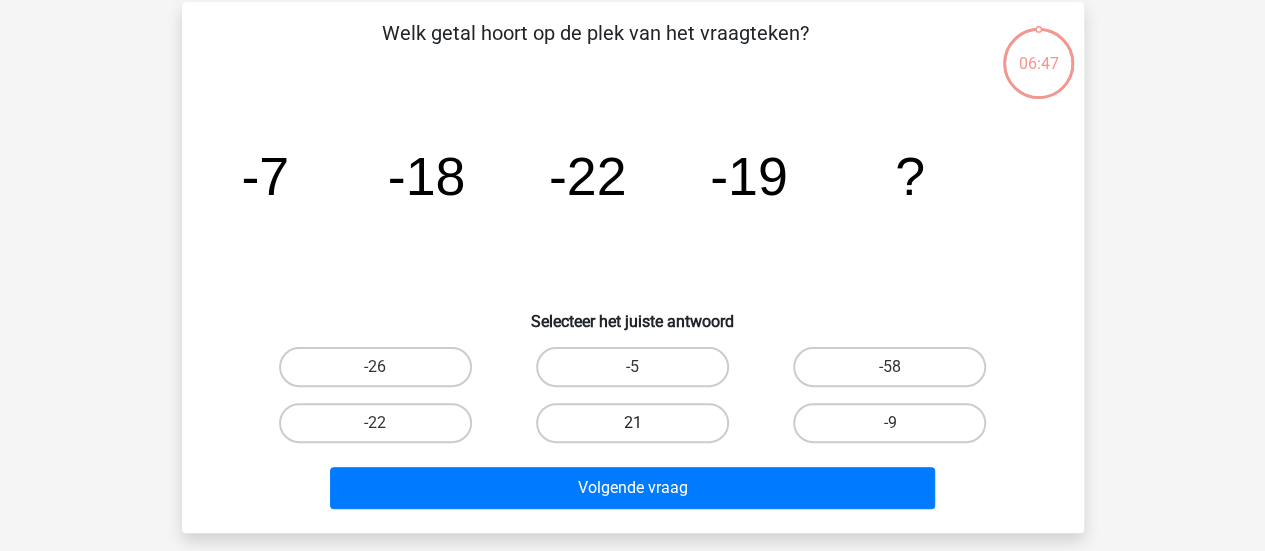 click on "21" at bounding box center [632, 423] 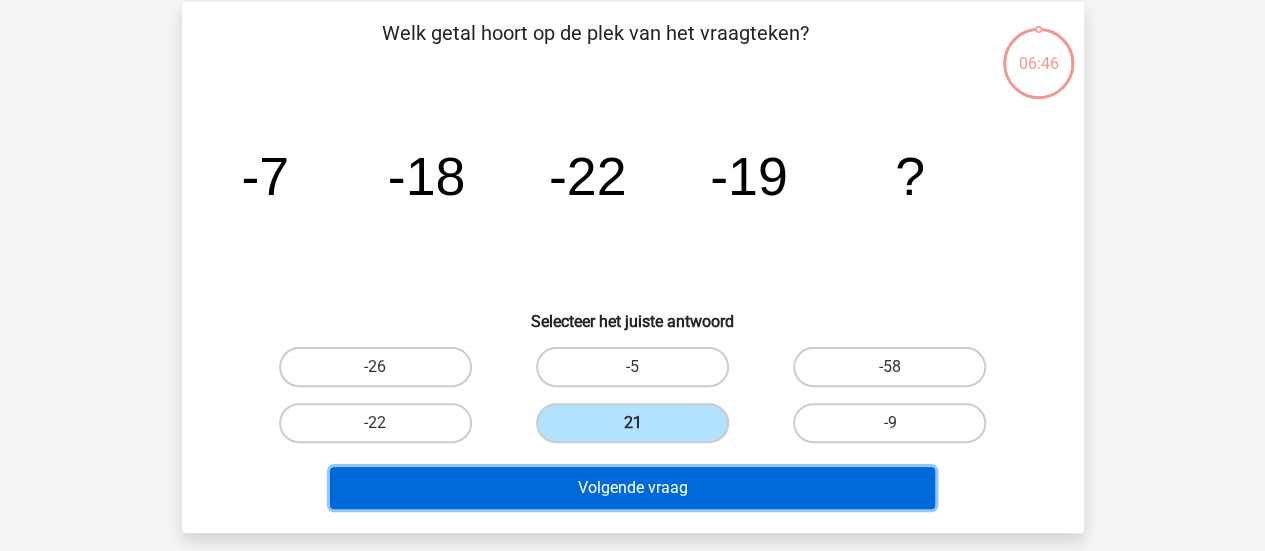 click on "Volgende vraag" at bounding box center (632, 488) 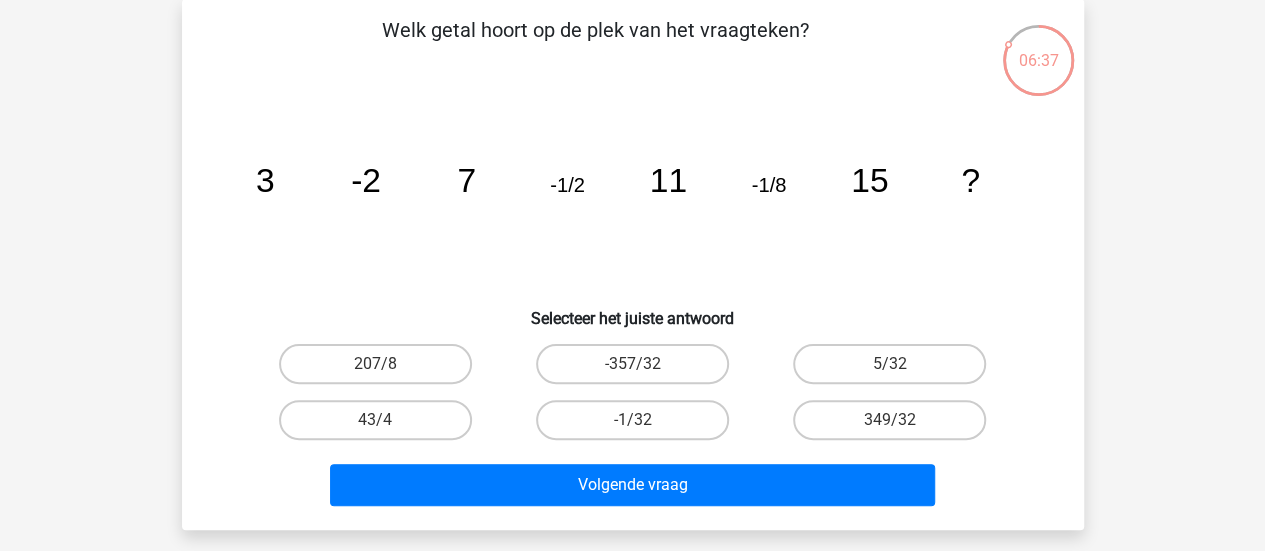 scroll, scrollTop: 86, scrollLeft: 0, axis: vertical 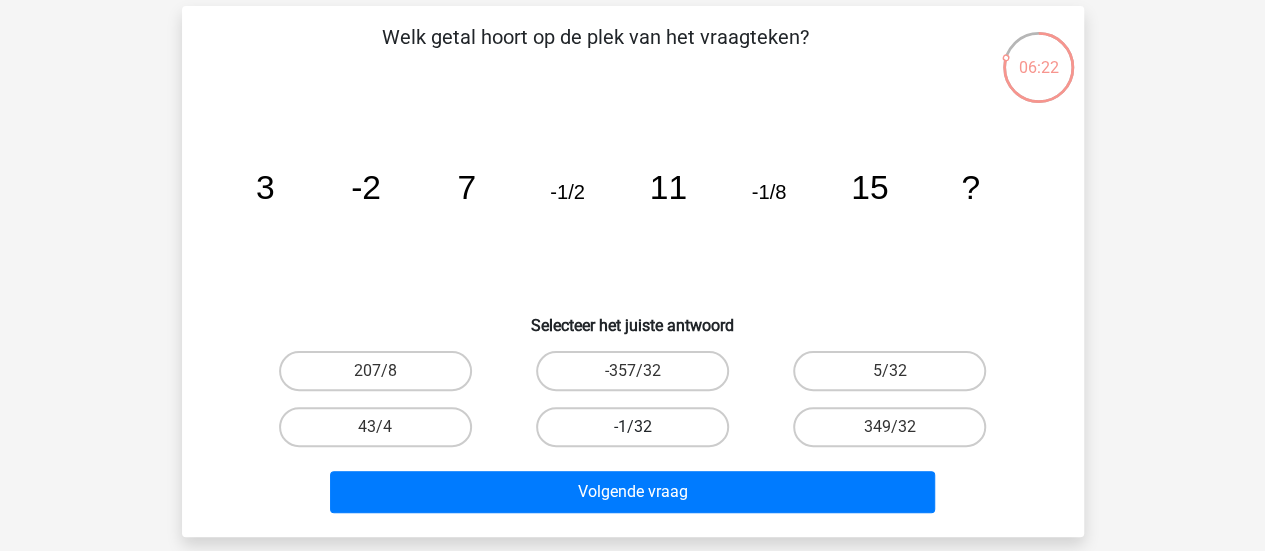 click on "-1/32" at bounding box center [632, 427] 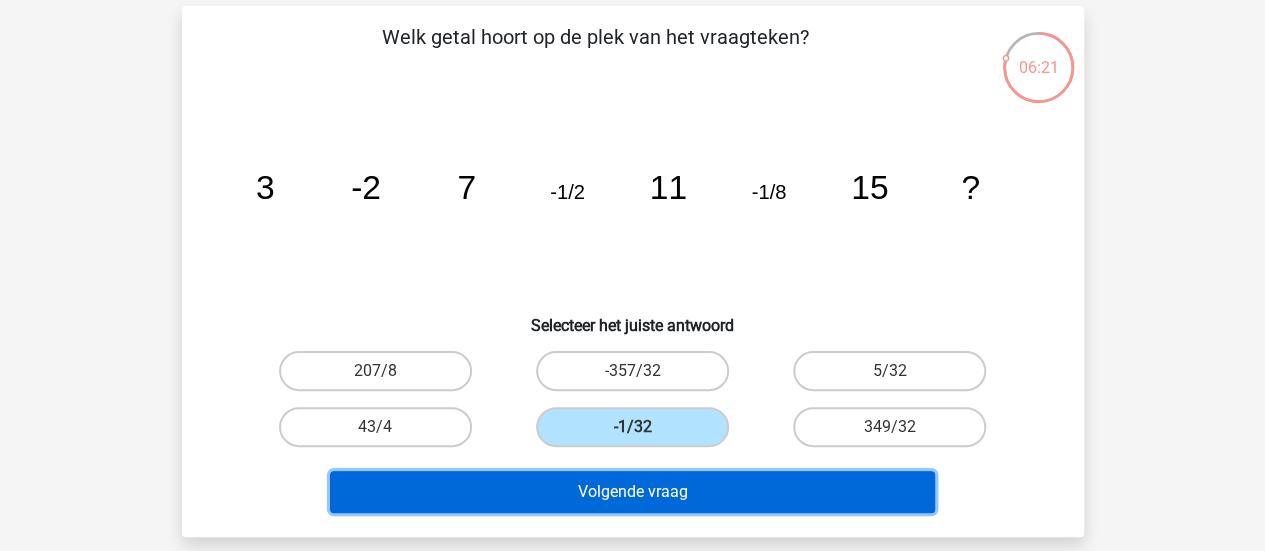 click on "Volgende vraag" at bounding box center (632, 492) 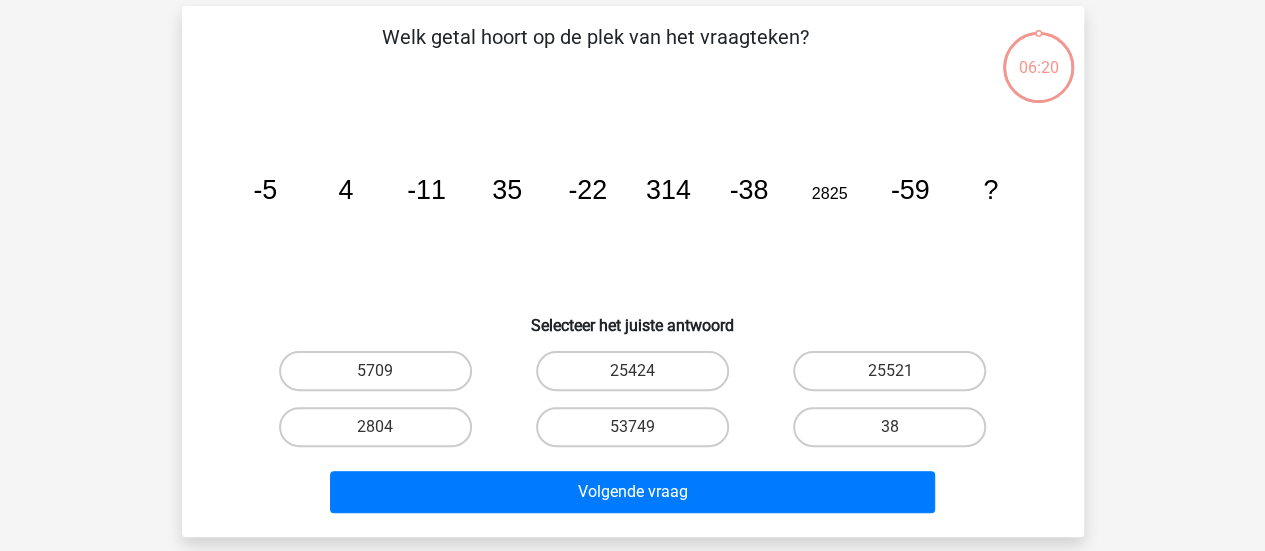 scroll, scrollTop: 92, scrollLeft: 0, axis: vertical 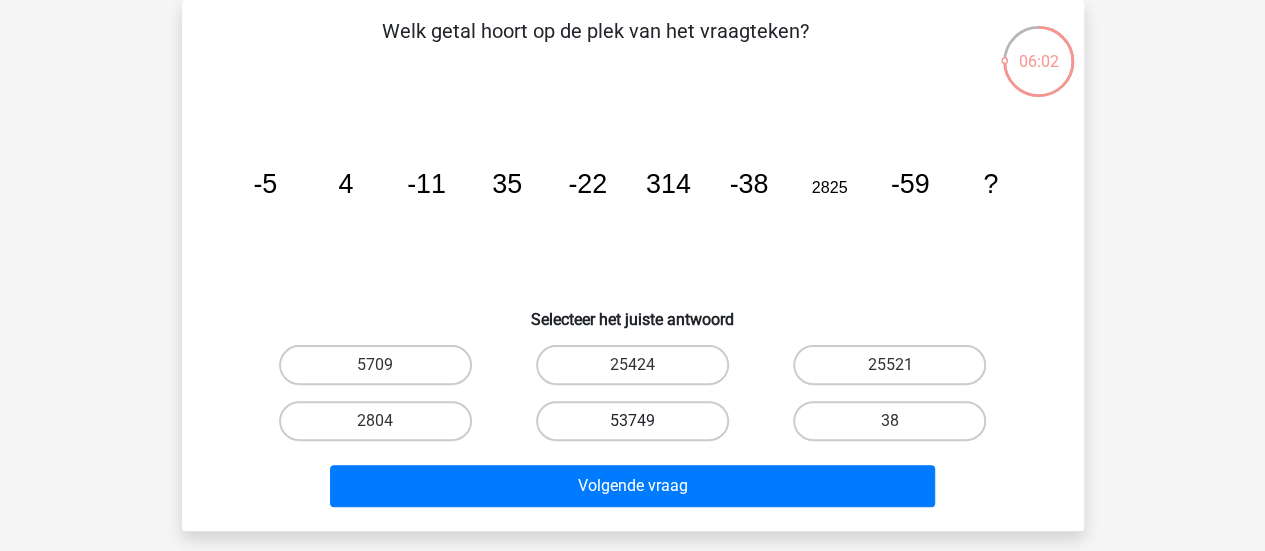 click on "53749" at bounding box center (632, 421) 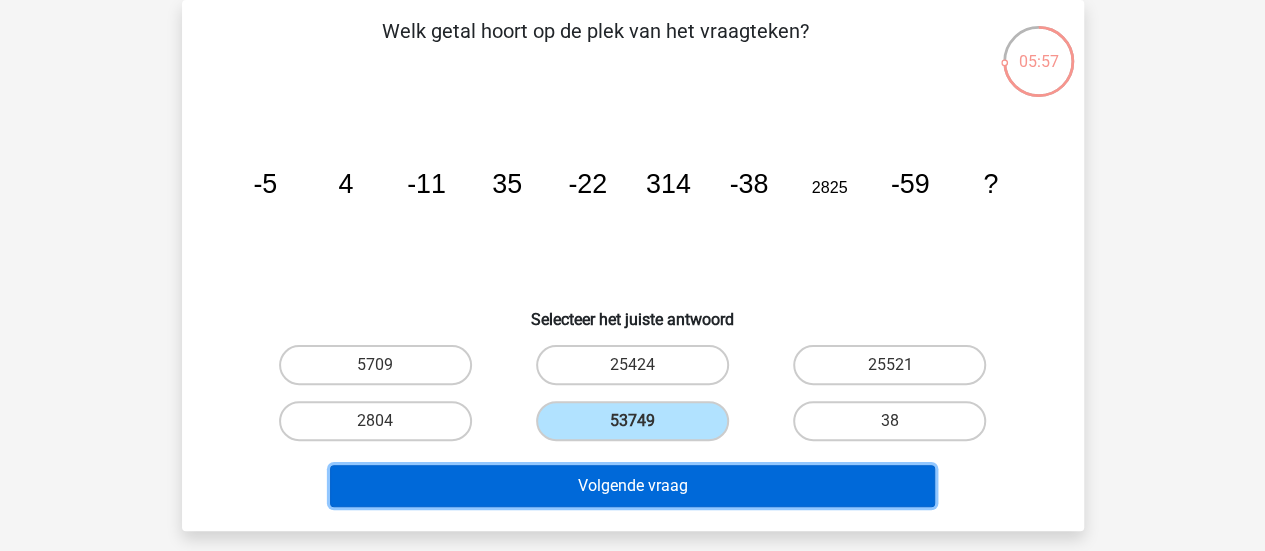 click on "Volgende vraag" at bounding box center (632, 486) 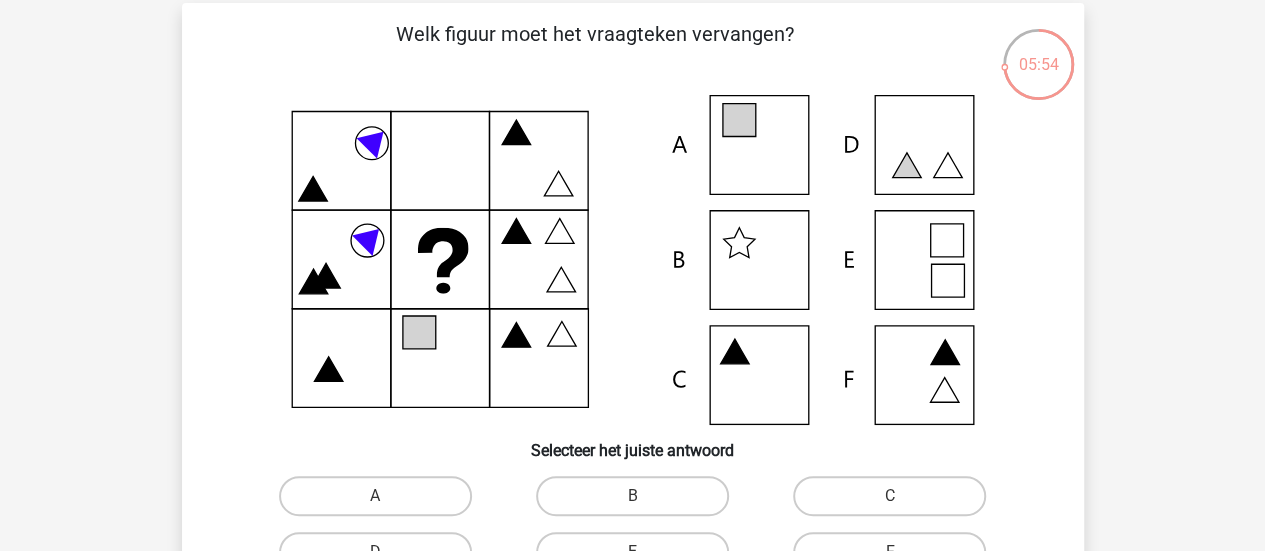 scroll, scrollTop: 88, scrollLeft: 0, axis: vertical 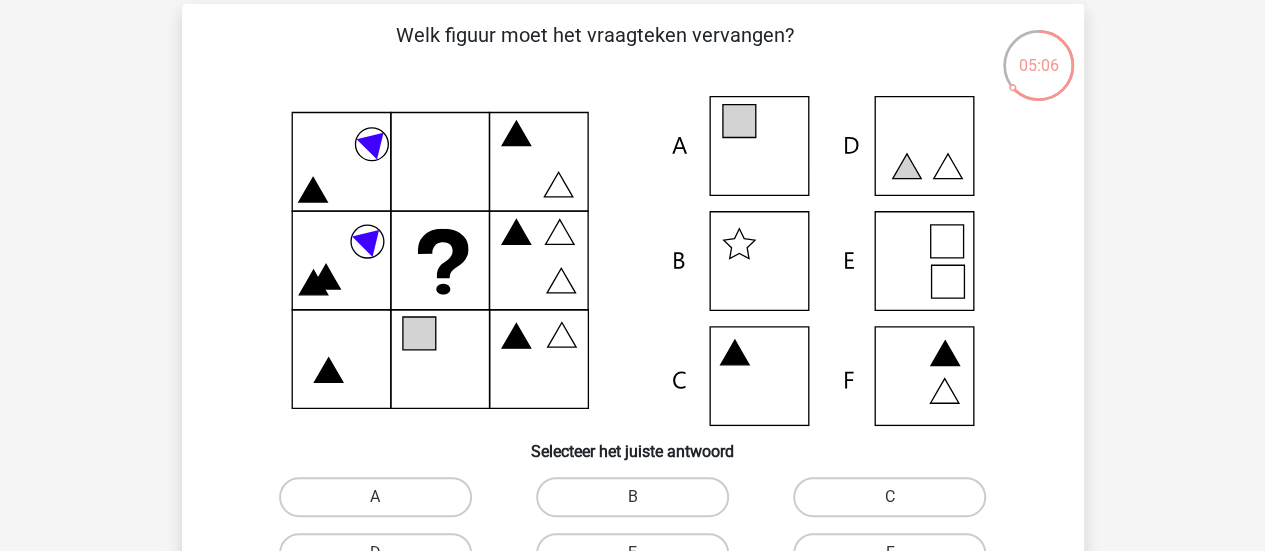 click 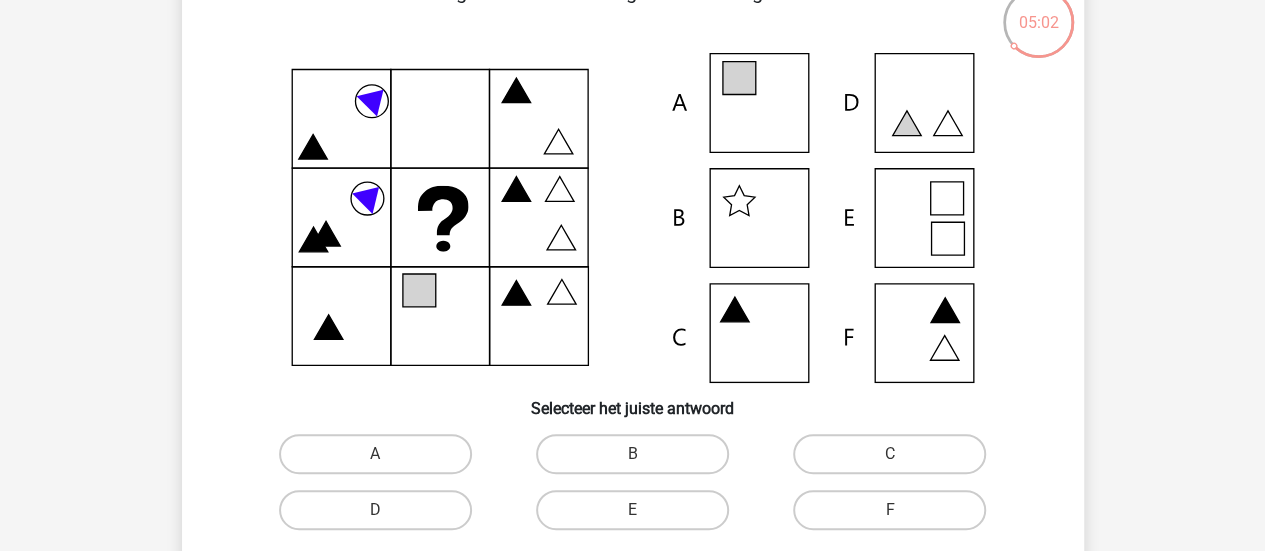 scroll, scrollTop: 130, scrollLeft: 0, axis: vertical 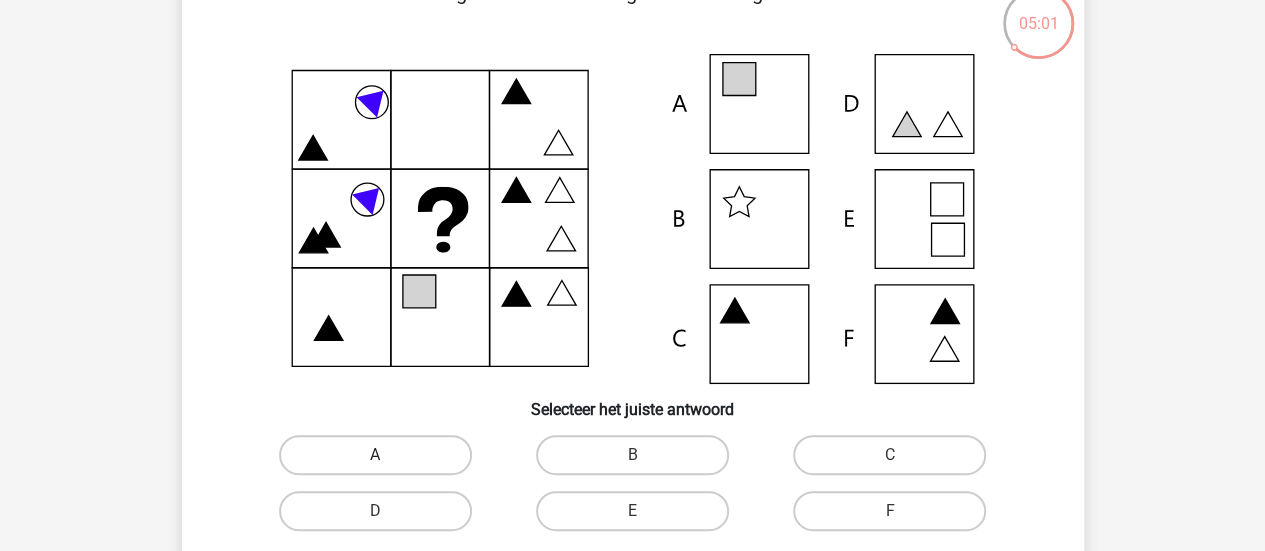 click on "A" at bounding box center [375, 455] 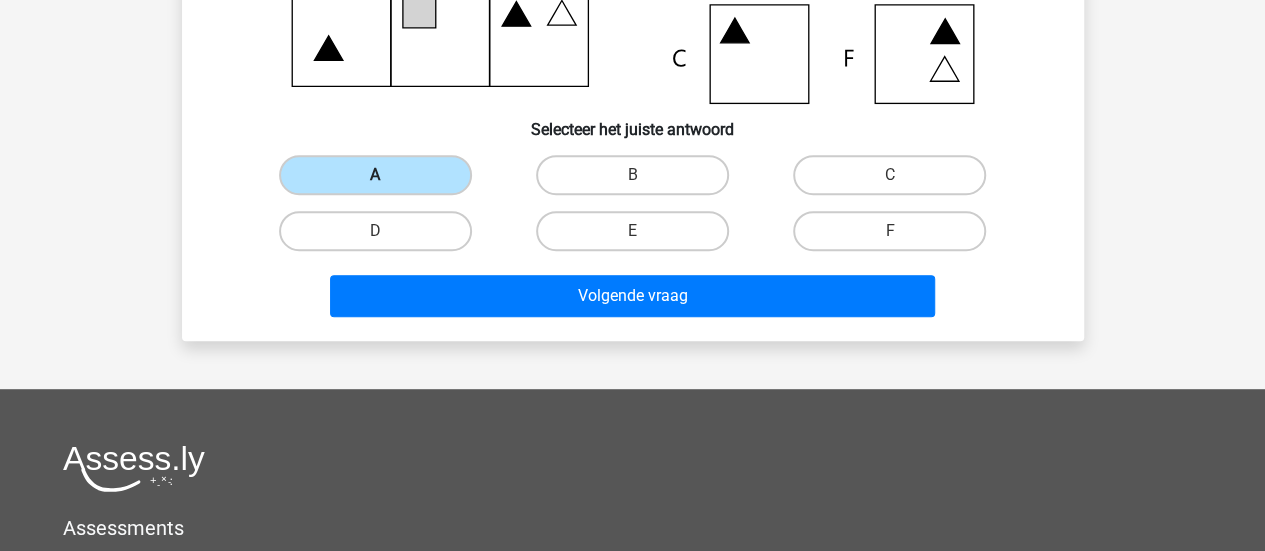 scroll, scrollTop: 436, scrollLeft: 0, axis: vertical 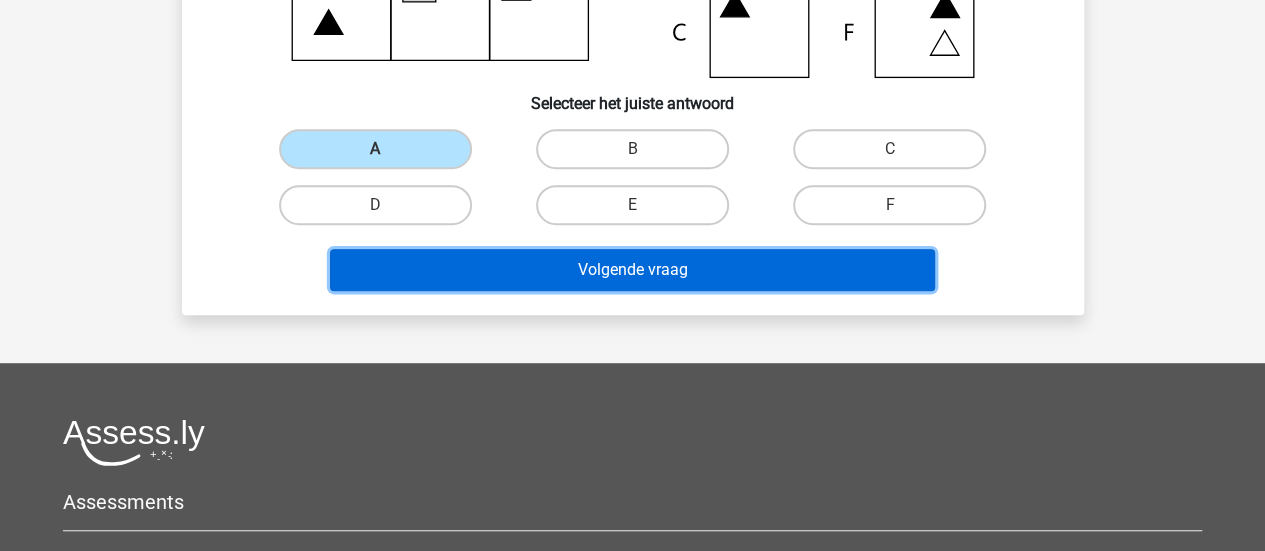 click on "Volgende vraag" at bounding box center (632, 270) 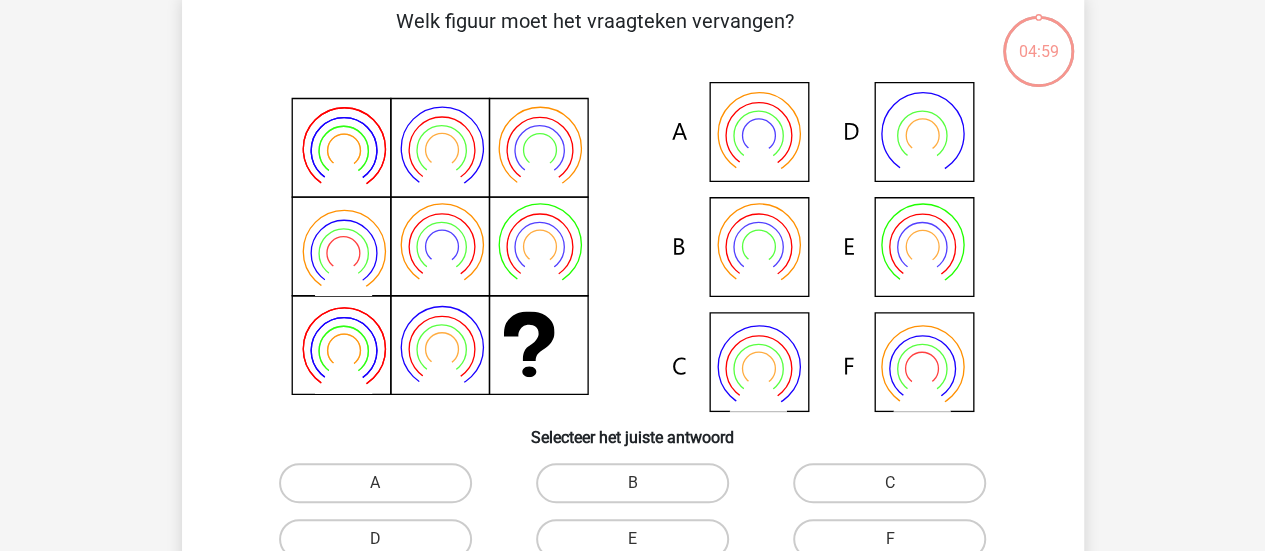 scroll, scrollTop: 92, scrollLeft: 0, axis: vertical 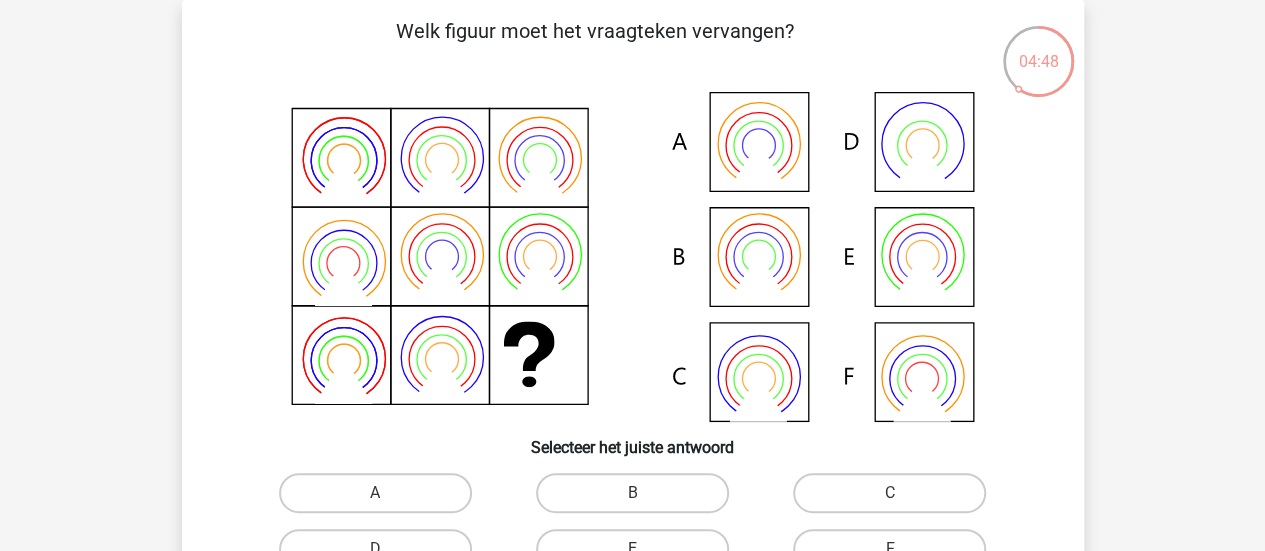 click 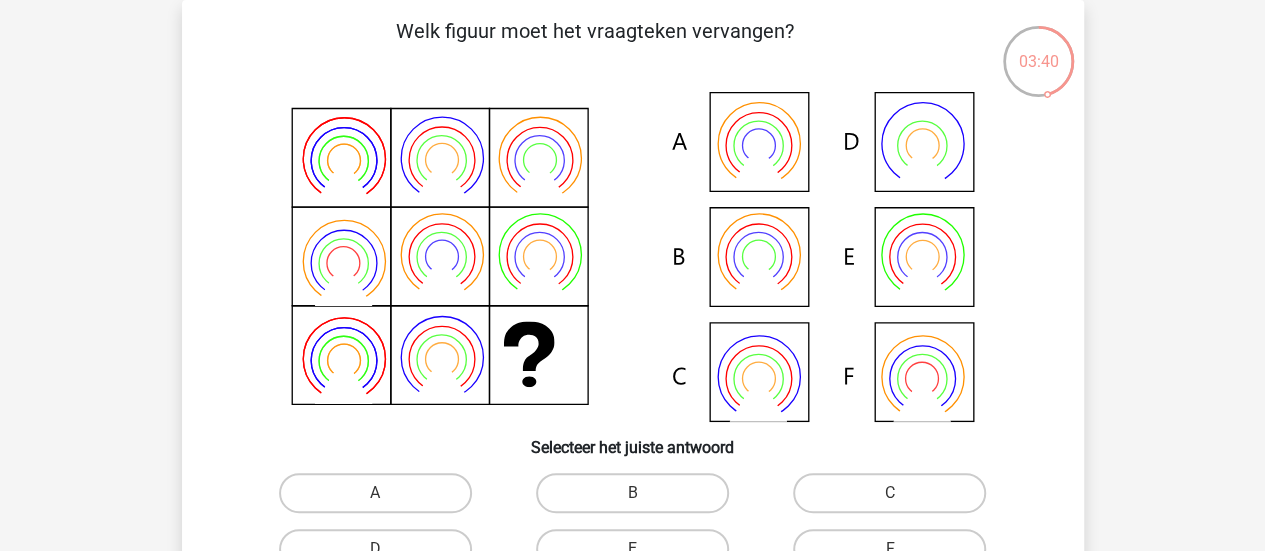 click 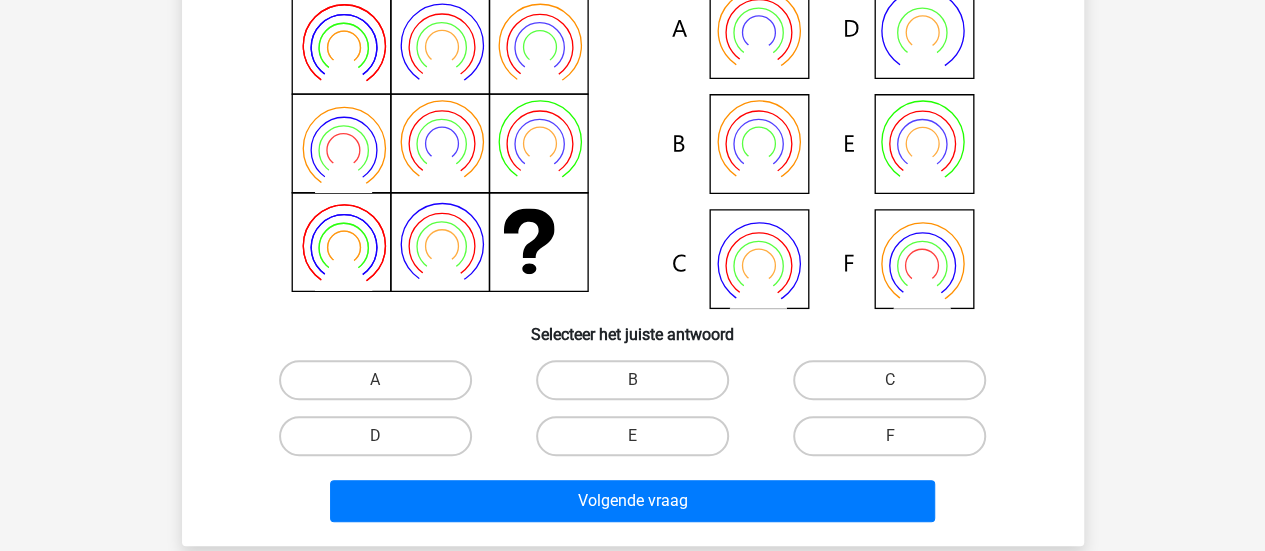 scroll, scrollTop: 206, scrollLeft: 0, axis: vertical 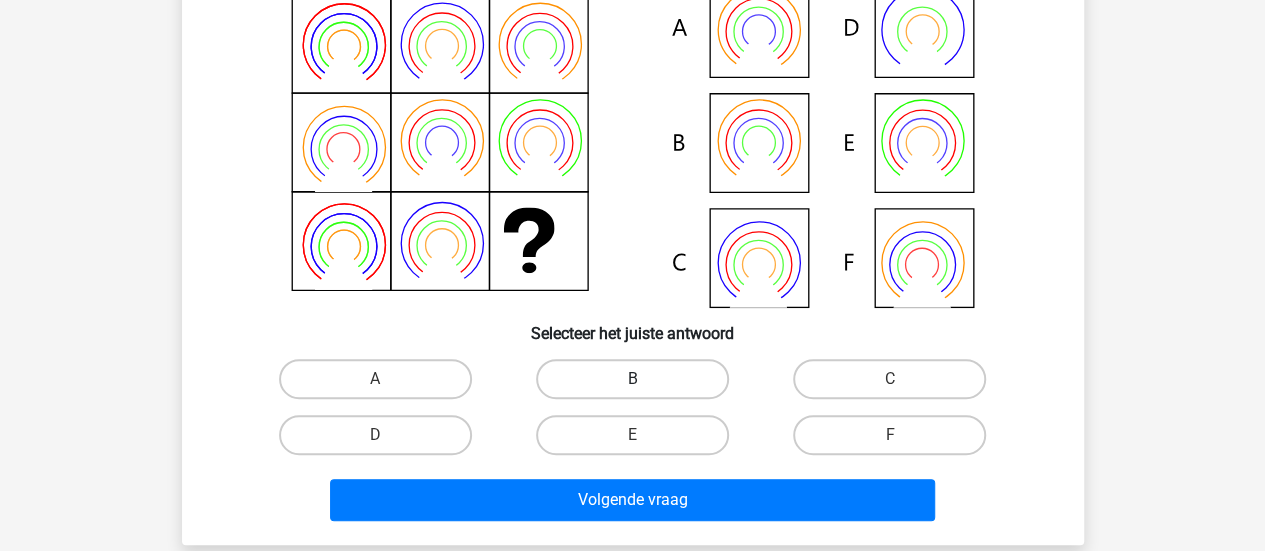 click on "B" at bounding box center (632, 379) 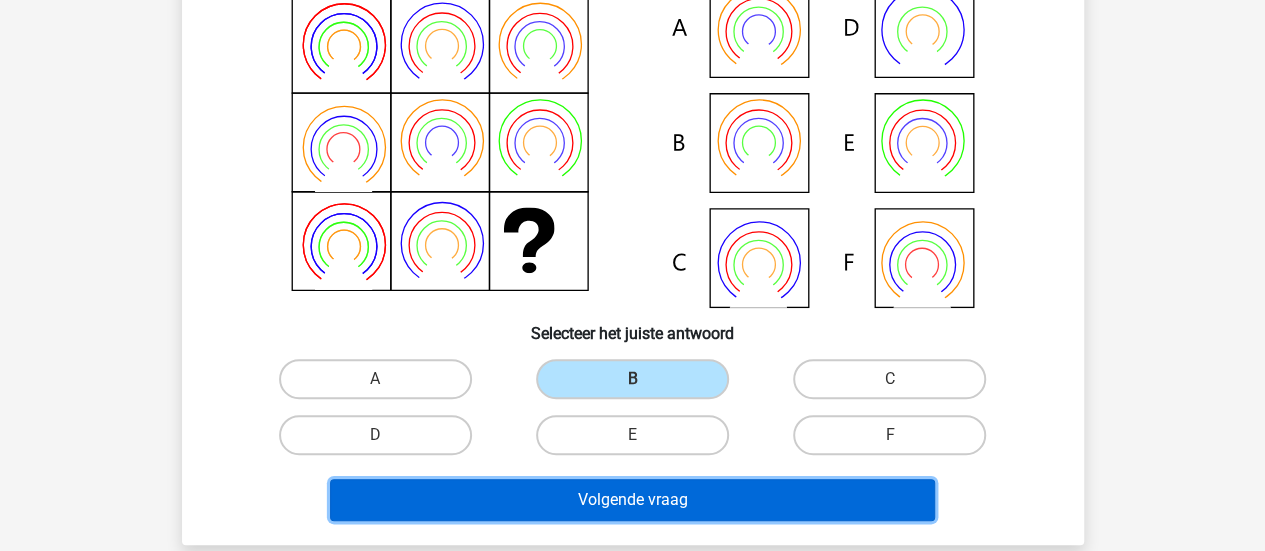 click on "Volgende vraag" at bounding box center (632, 500) 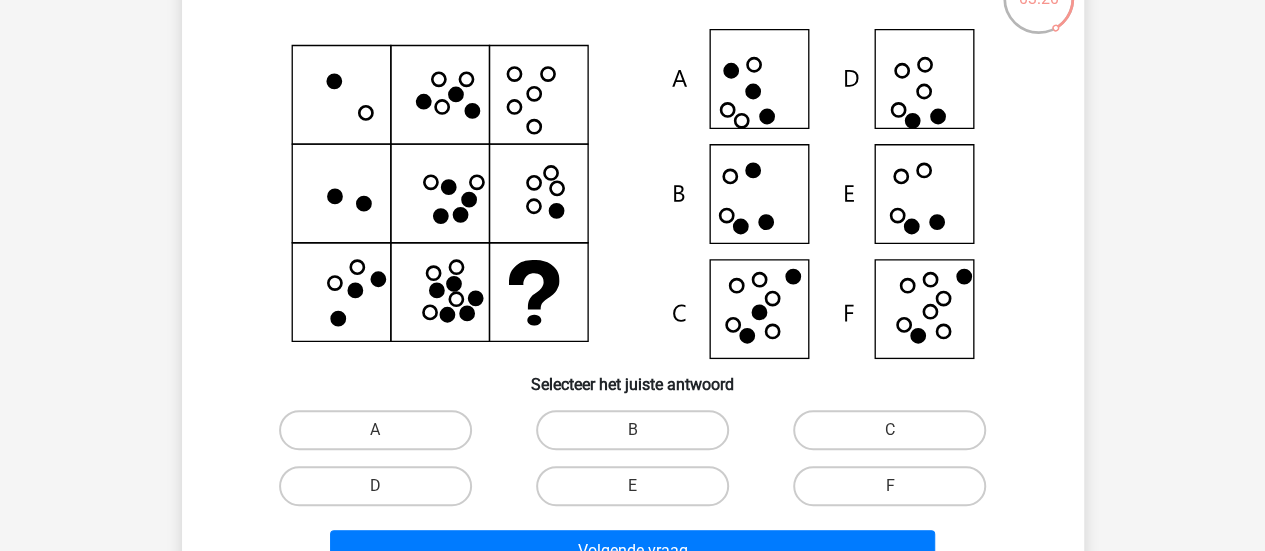 scroll, scrollTop: 172, scrollLeft: 0, axis: vertical 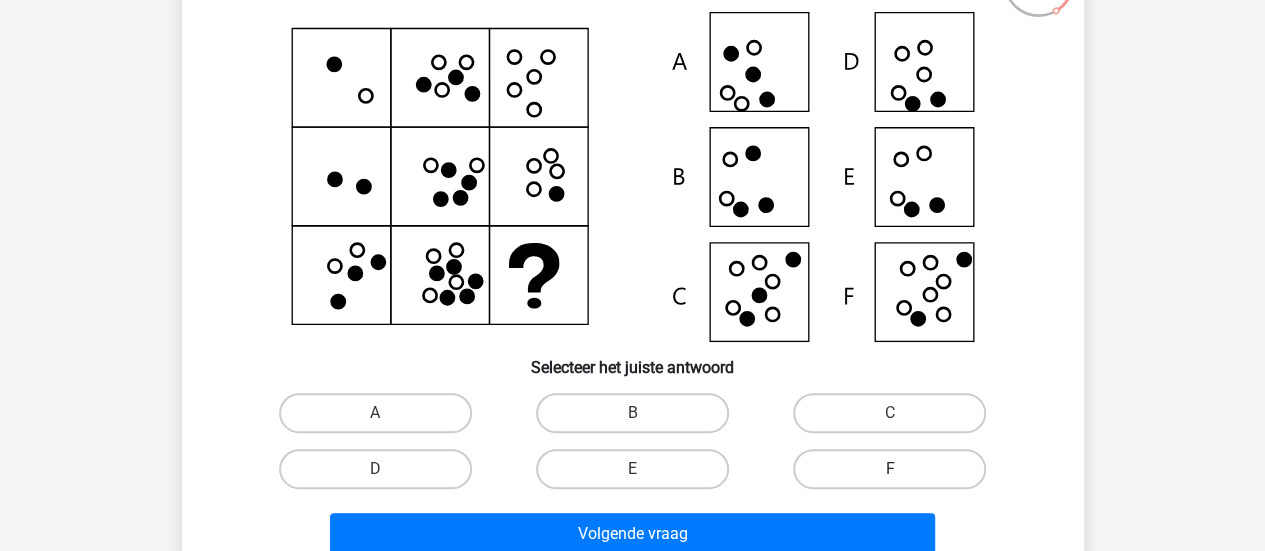 click on "F" at bounding box center [889, 469] 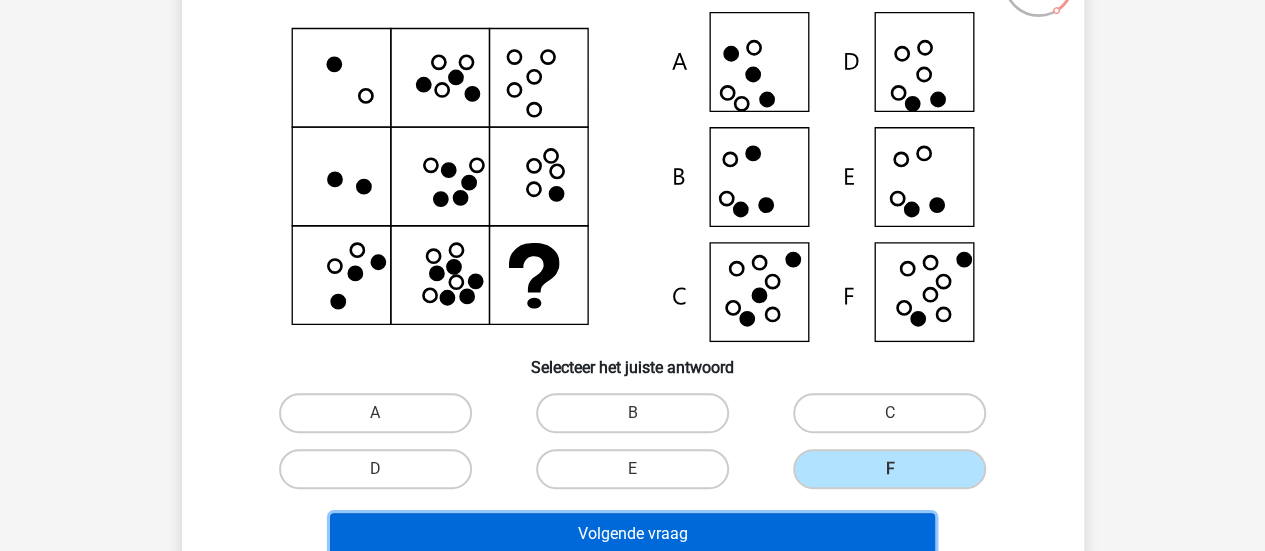click on "Volgende vraag" at bounding box center [632, 534] 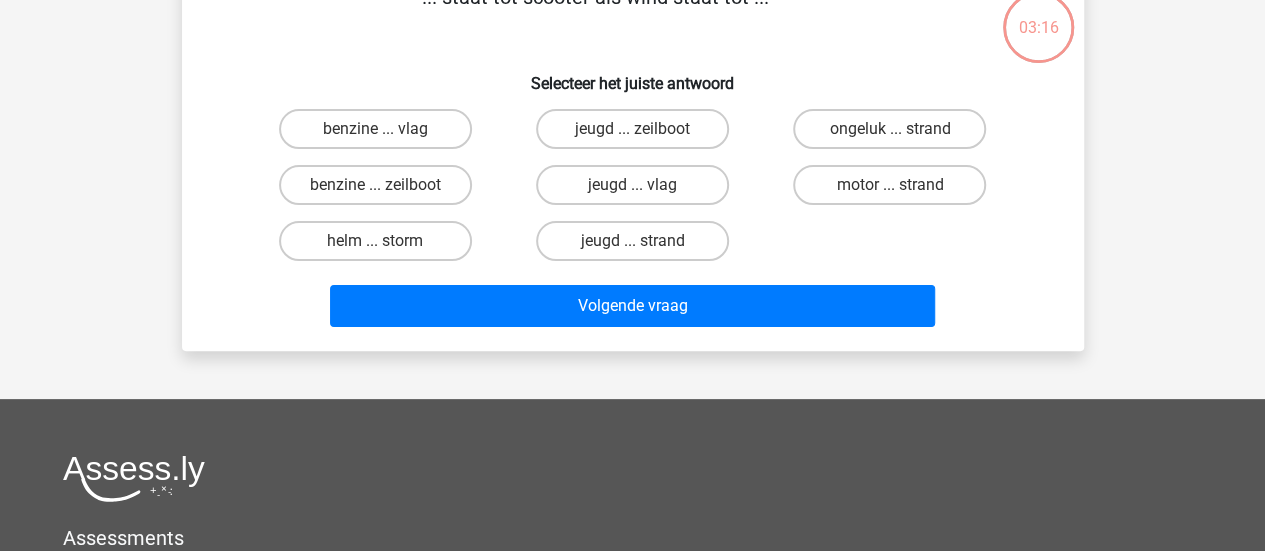 scroll, scrollTop: 0, scrollLeft: 0, axis: both 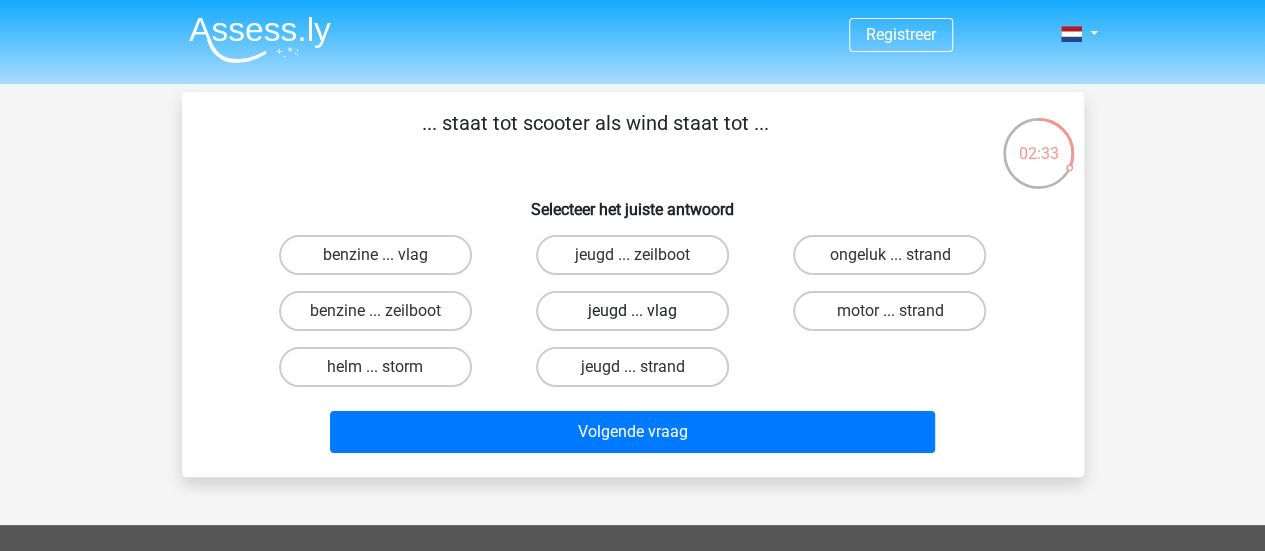 click on "jeugd ... vlag" at bounding box center (632, 311) 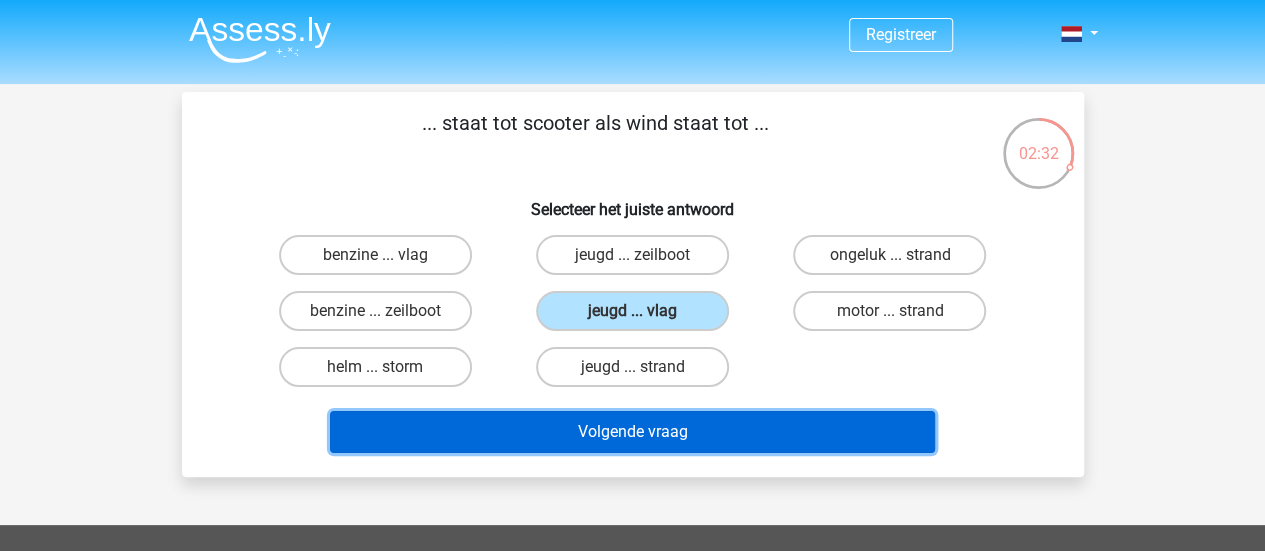 click on "Volgende vraag" at bounding box center [632, 432] 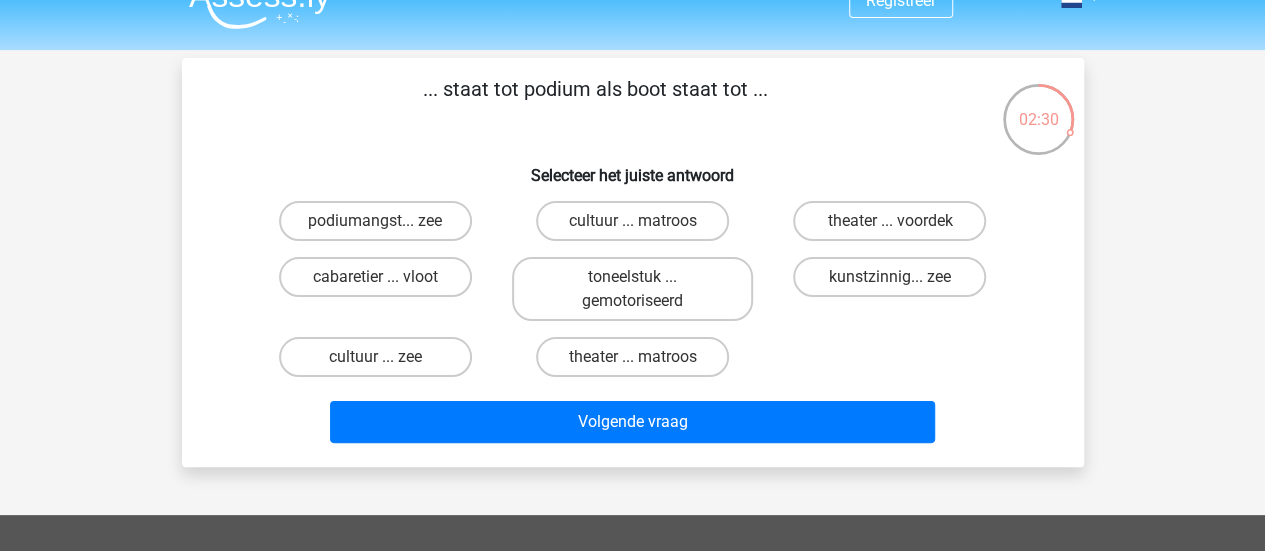 scroll, scrollTop: 29, scrollLeft: 0, axis: vertical 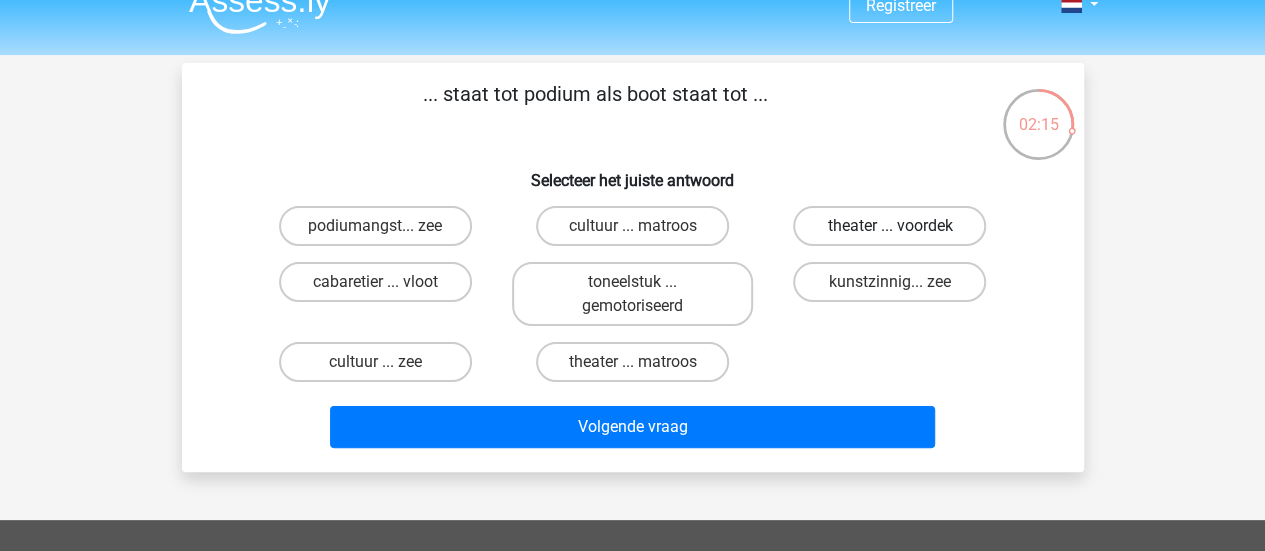 click on "theater ... voordek" at bounding box center (889, 226) 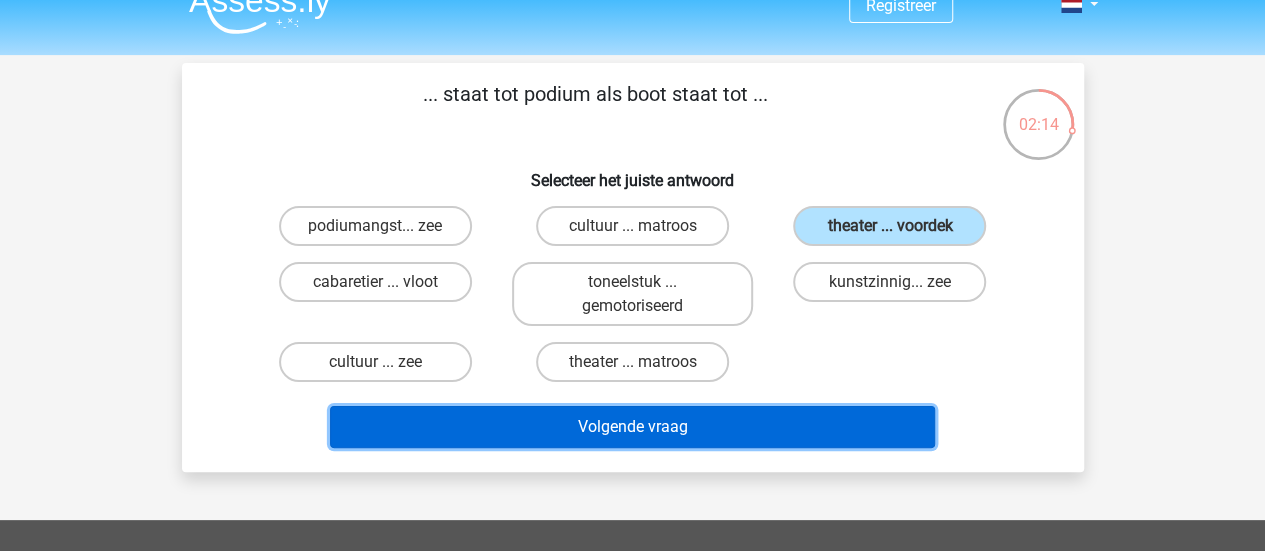 click on "Volgende vraag" at bounding box center (632, 427) 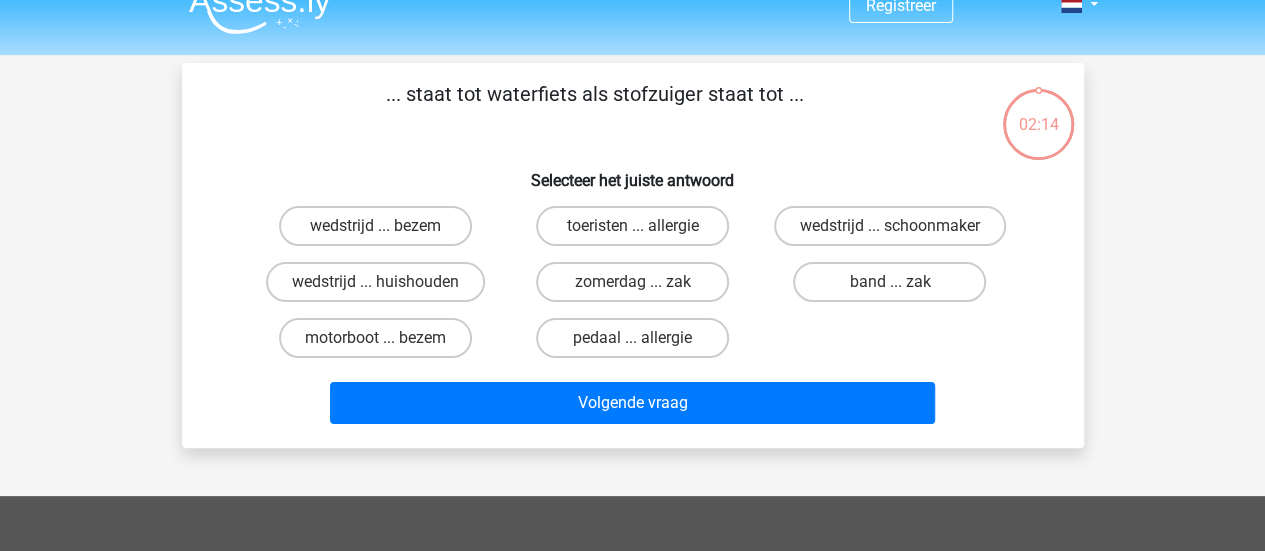 scroll, scrollTop: 92, scrollLeft: 0, axis: vertical 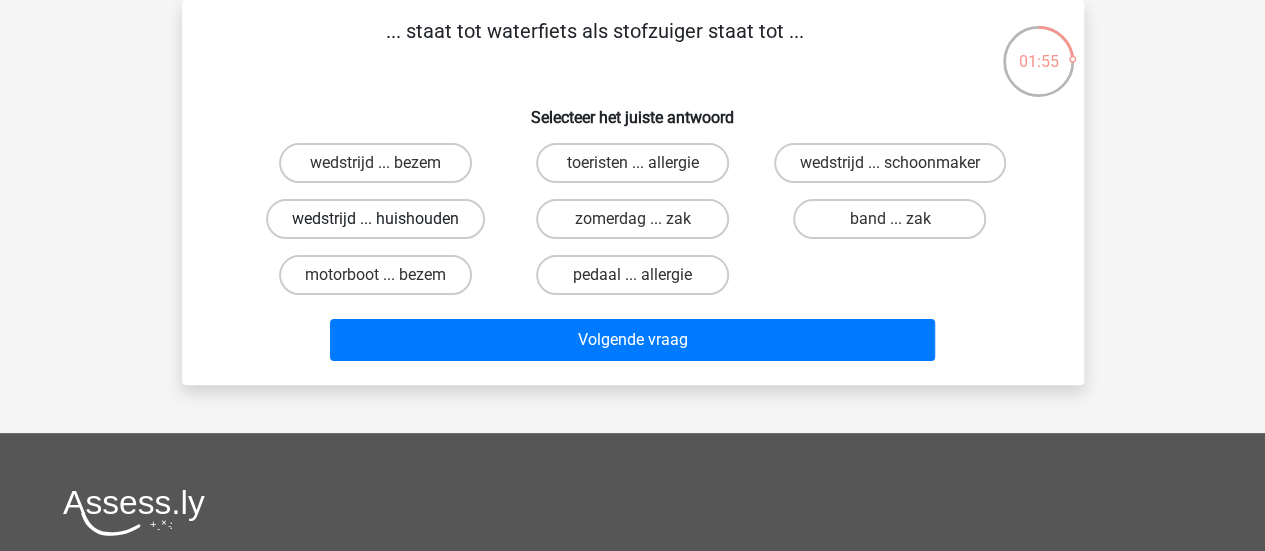 click on "wedstrijd ... huishouden" at bounding box center (375, 219) 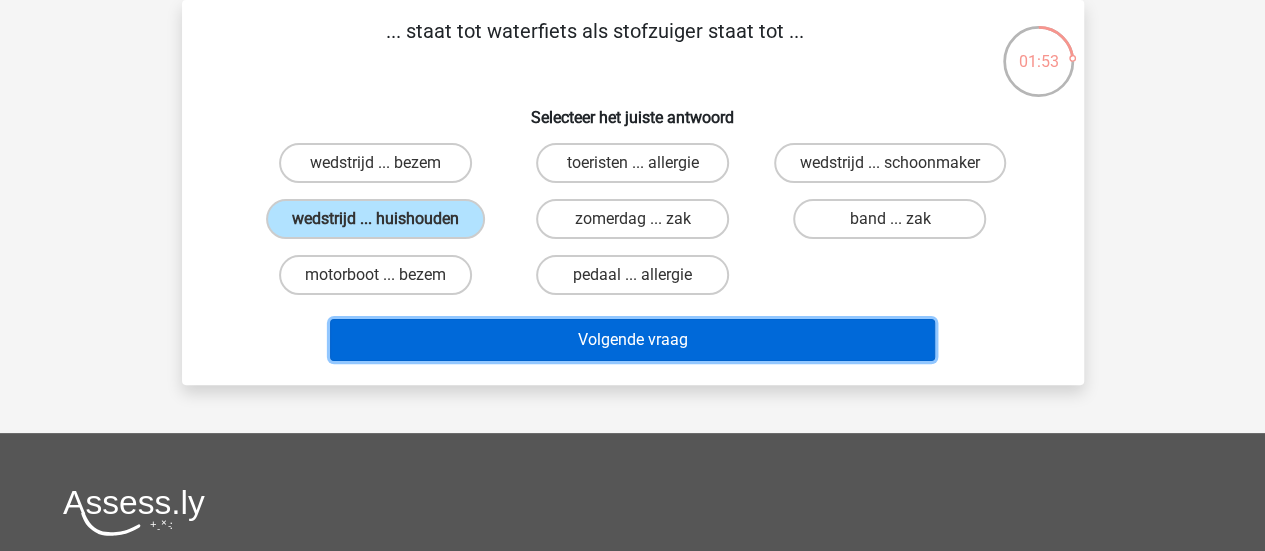 click on "Volgende vraag" at bounding box center (632, 340) 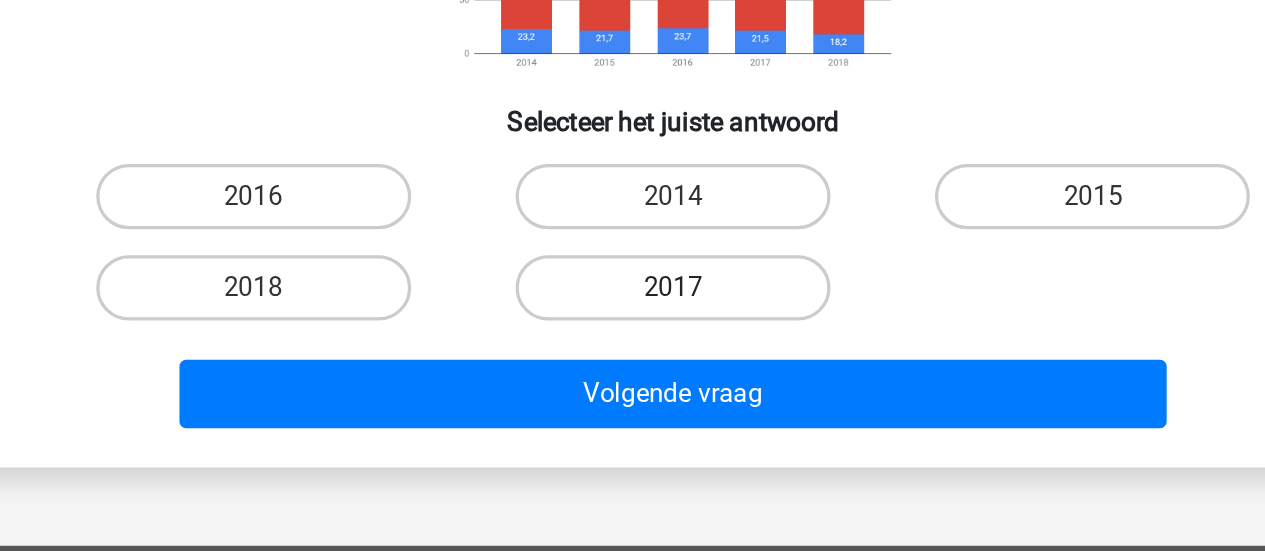 scroll, scrollTop: 251, scrollLeft: 0, axis: vertical 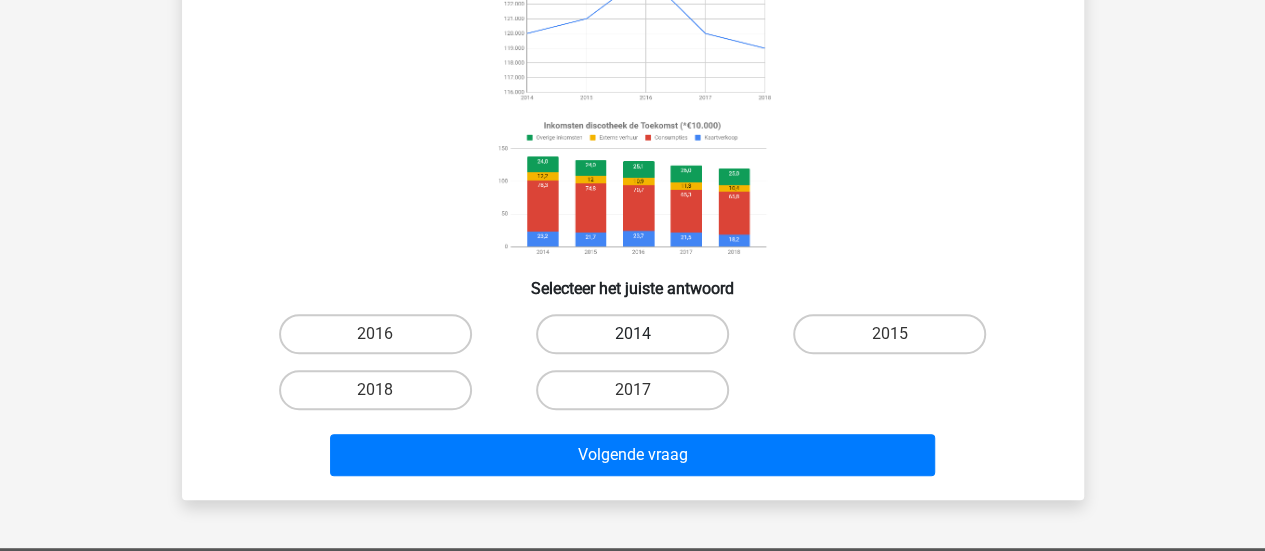 click on "2014" at bounding box center (632, 334) 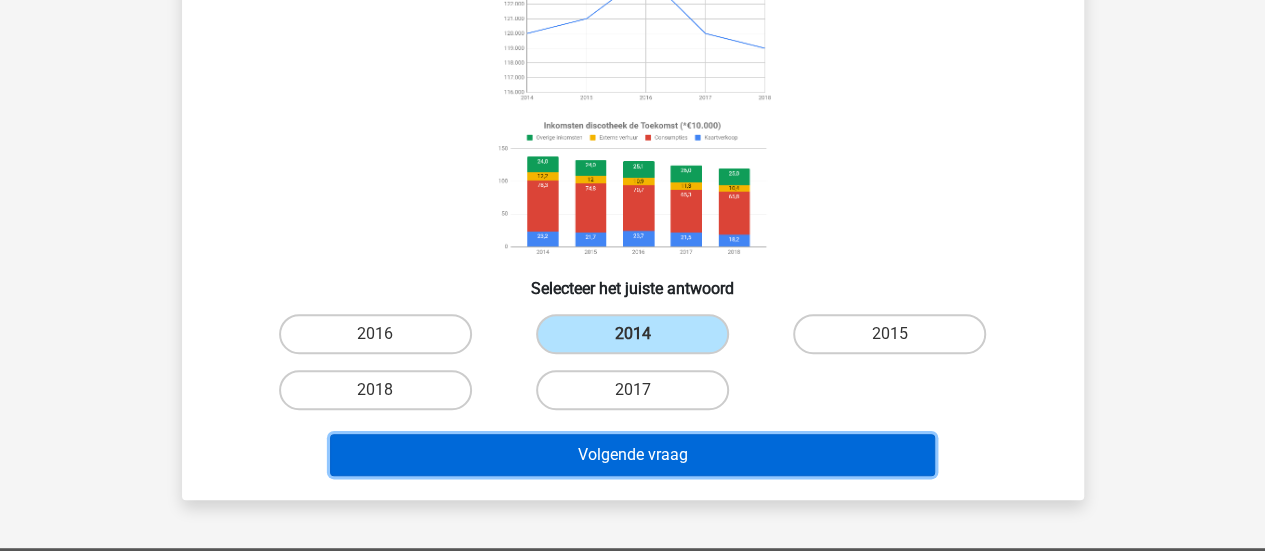 click on "Volgende vraag" at bounding box center (632, 455) 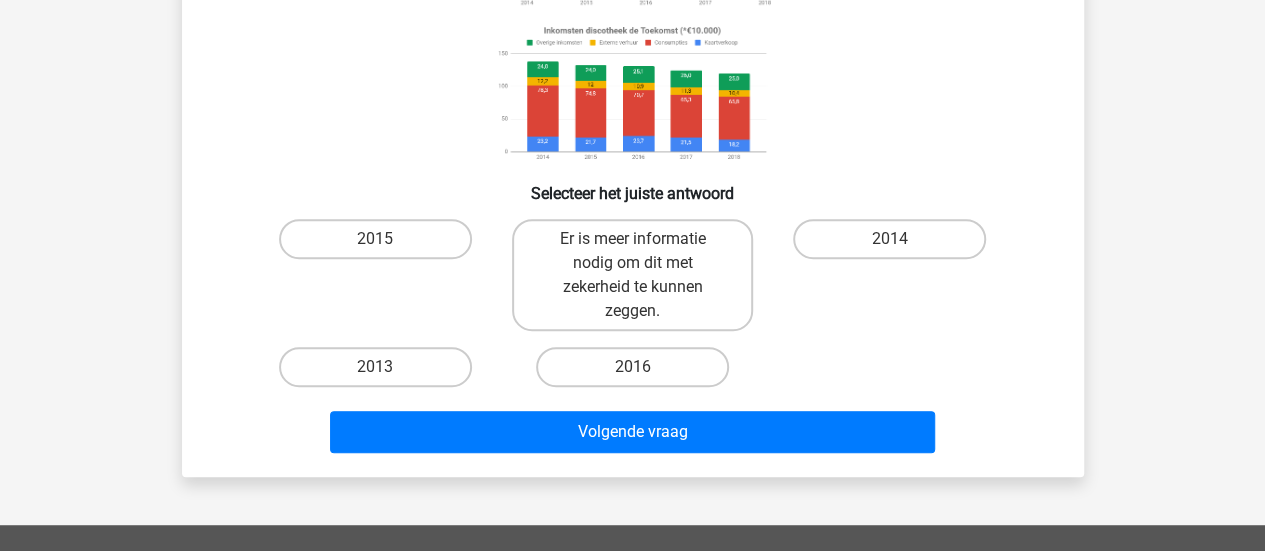 scroll, scrollTop: 345, scrollLeft: 0, axis: vertical 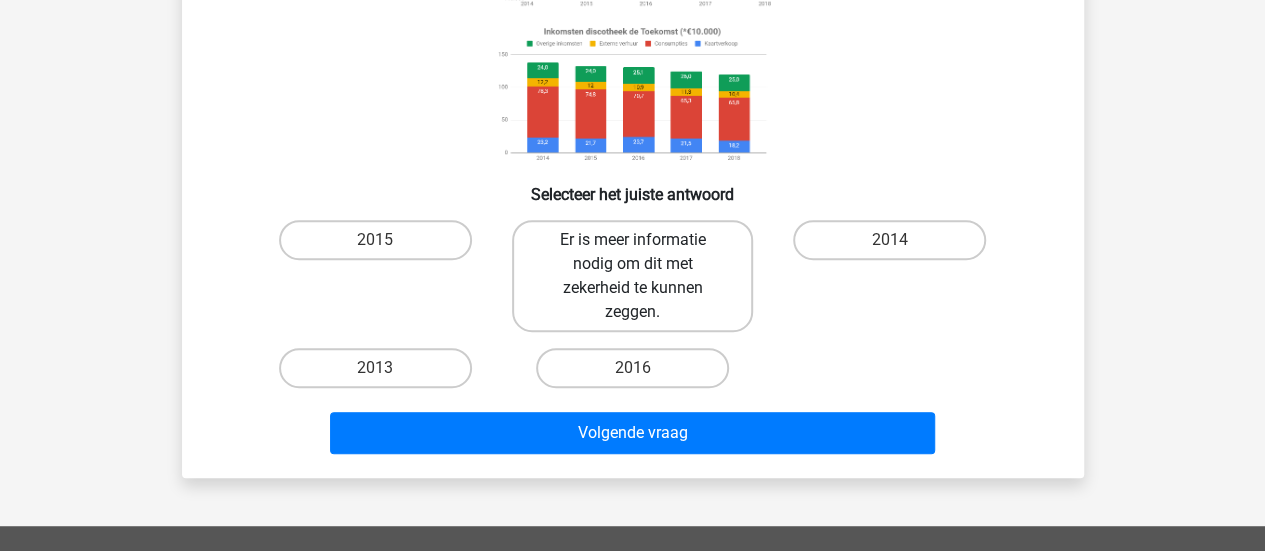 click on "Er is meer informatie nodig om dit met zekerheid te kunnen zeggen." at bounding box center [632, 276] 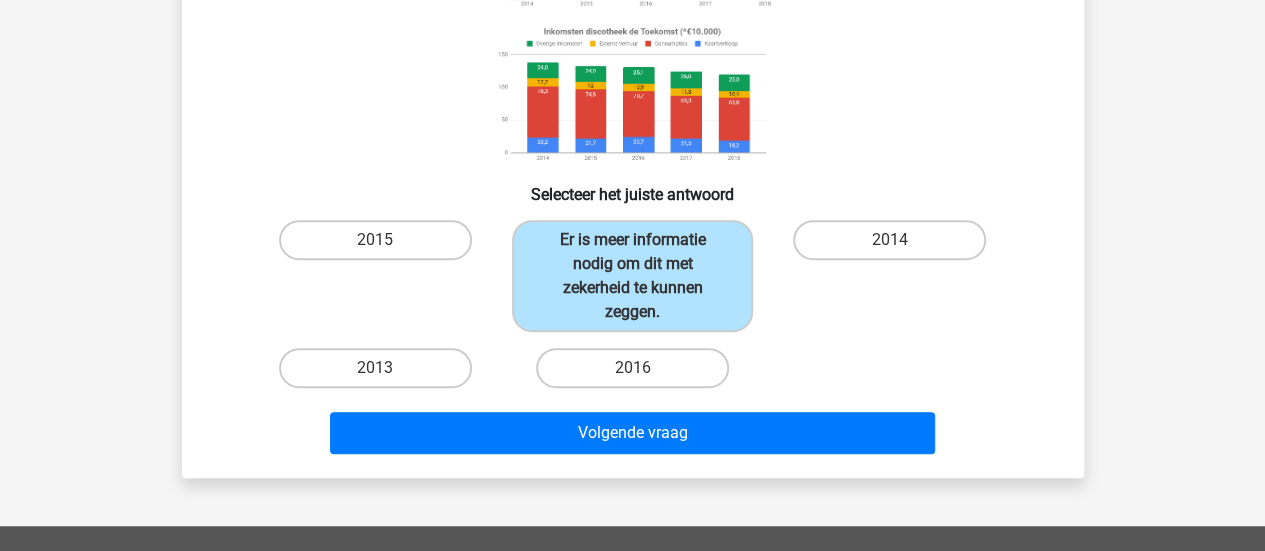 click on "2015
Er is meer informatie nodig om dit met zekerheid te kunnen zeggen.
2014
2013
2016" at bounding box center [633, 304] 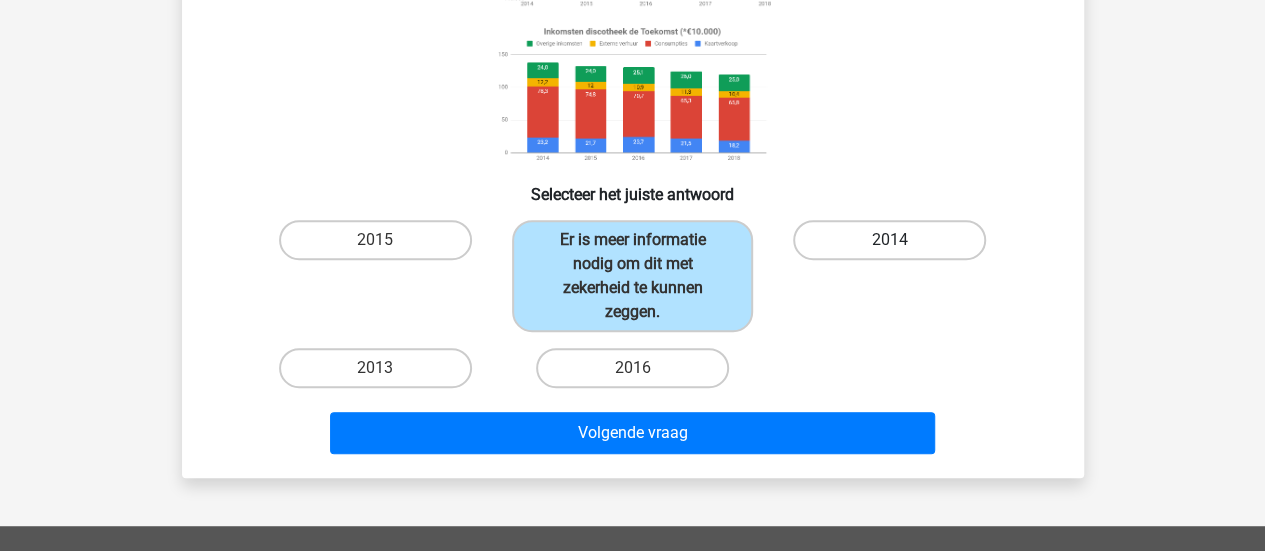 click on "2014" at bounding box center [889, 240] 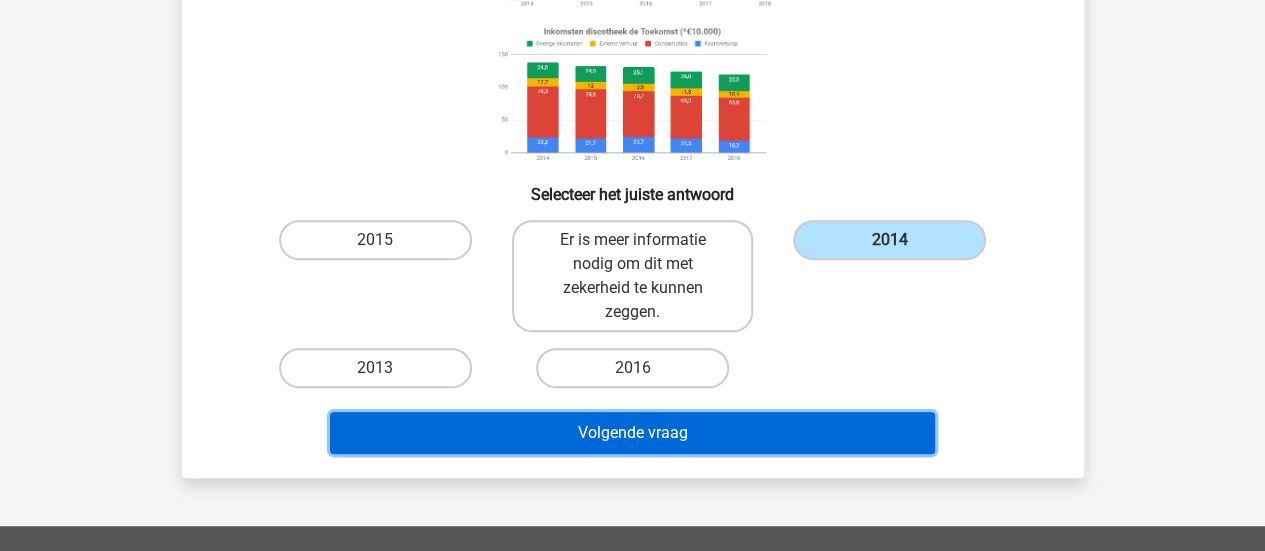 click on "Volgende vraag" at bounding box center [632, 433] 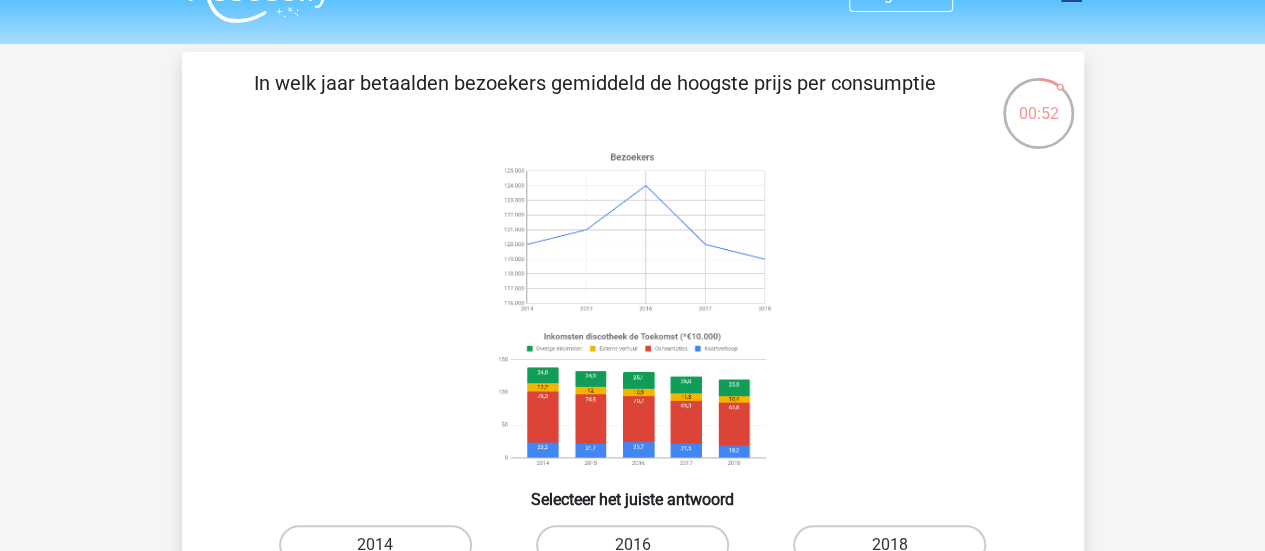 scroll, scrollTop: 228, scrollLeft: 0, axis: vertical 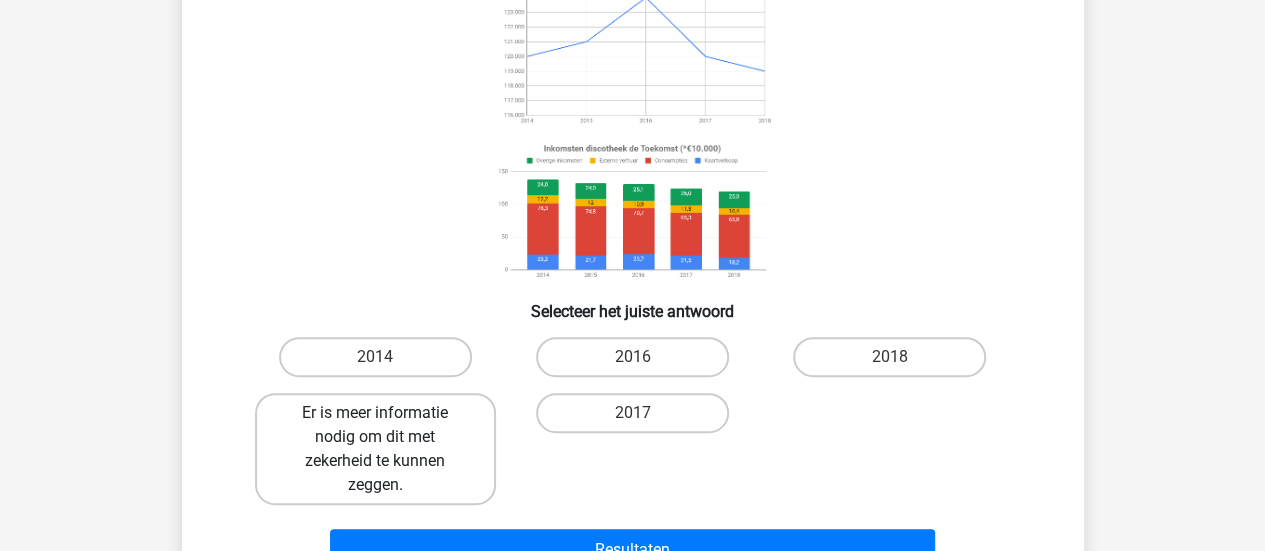 click on "Er is meer informatie nodig om dit met zekerheid te kunnen zeggen." at bounding box center [375, 449] 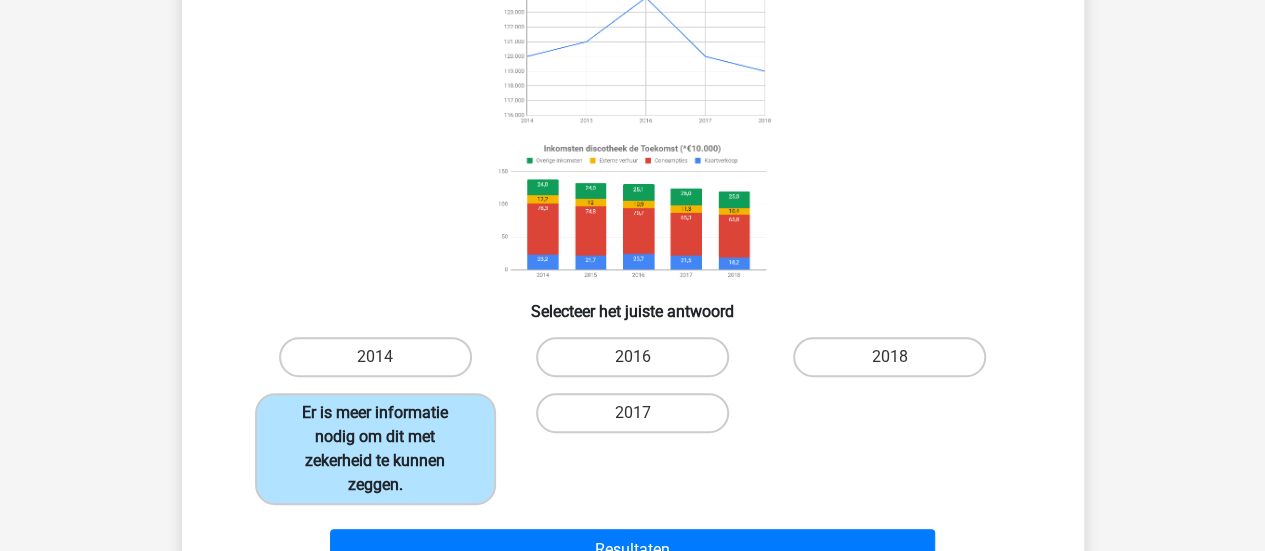 scroll, scrollTop: 523, scrollLeft: 0, axis: vertical 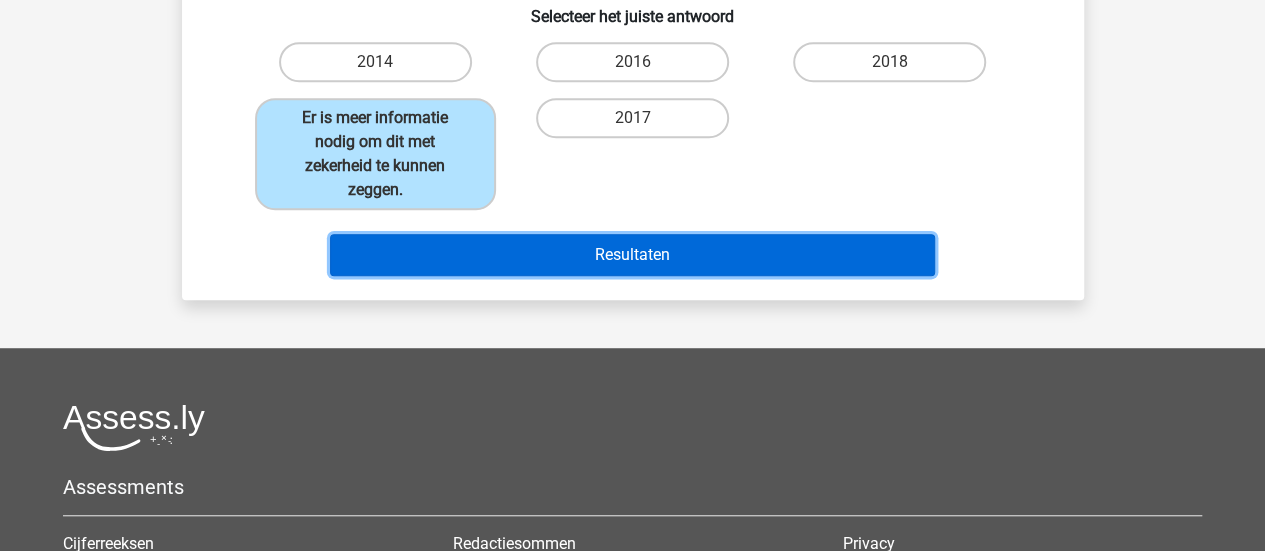 click on "Resultaten" at bounding box center [632, 255] 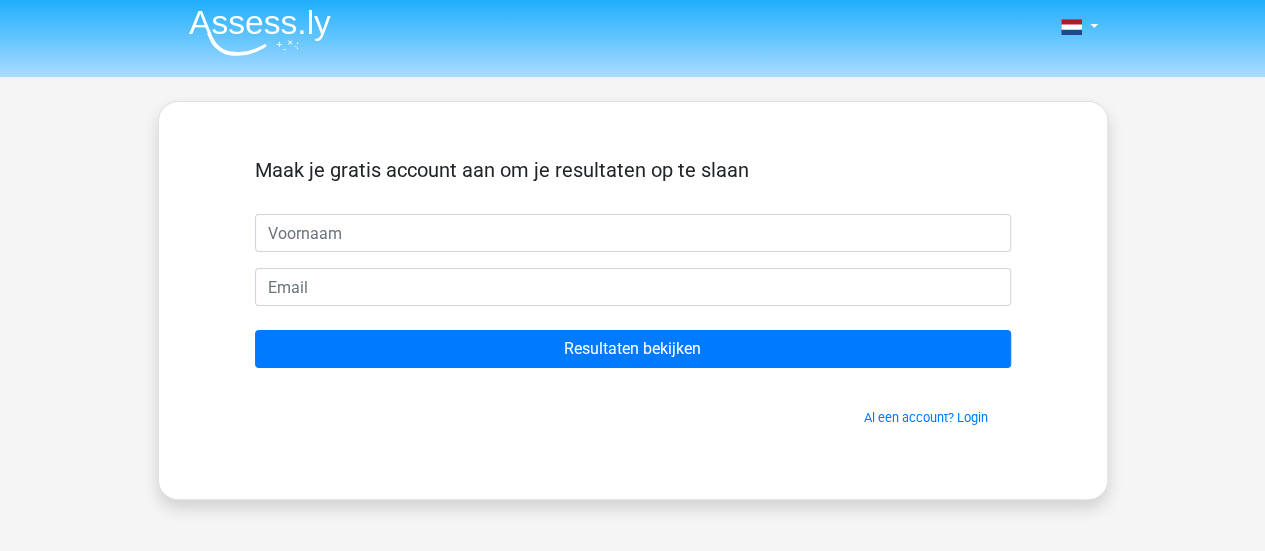scroll, scrollTop: 10, scrollLeft: 0, axis: vertical 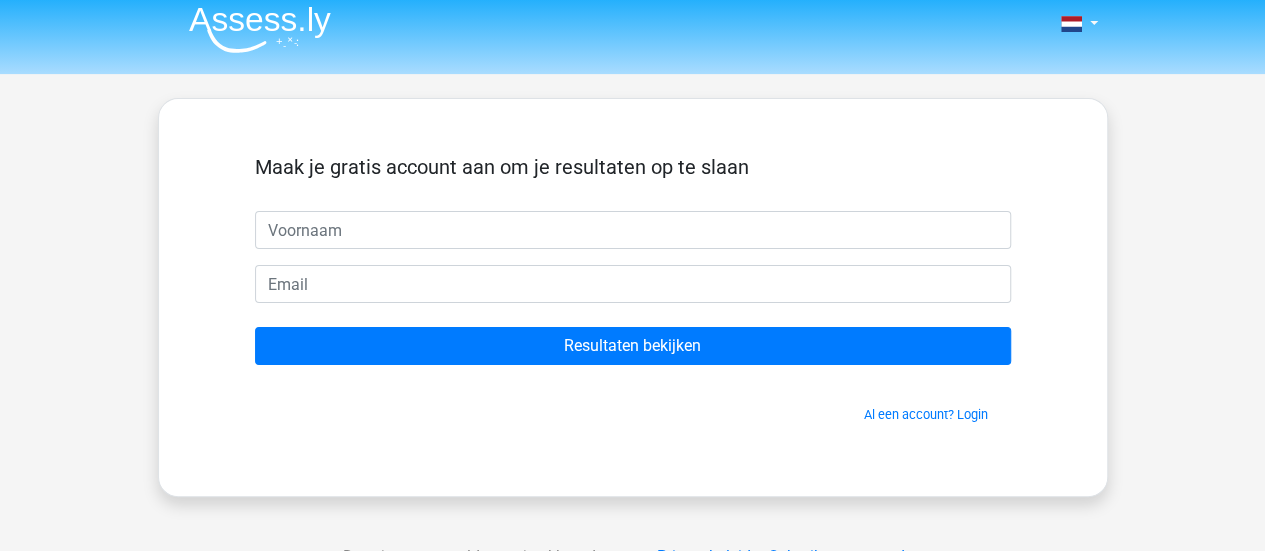 click on "Resultaten bekijken" at bounding box center [633, 346] 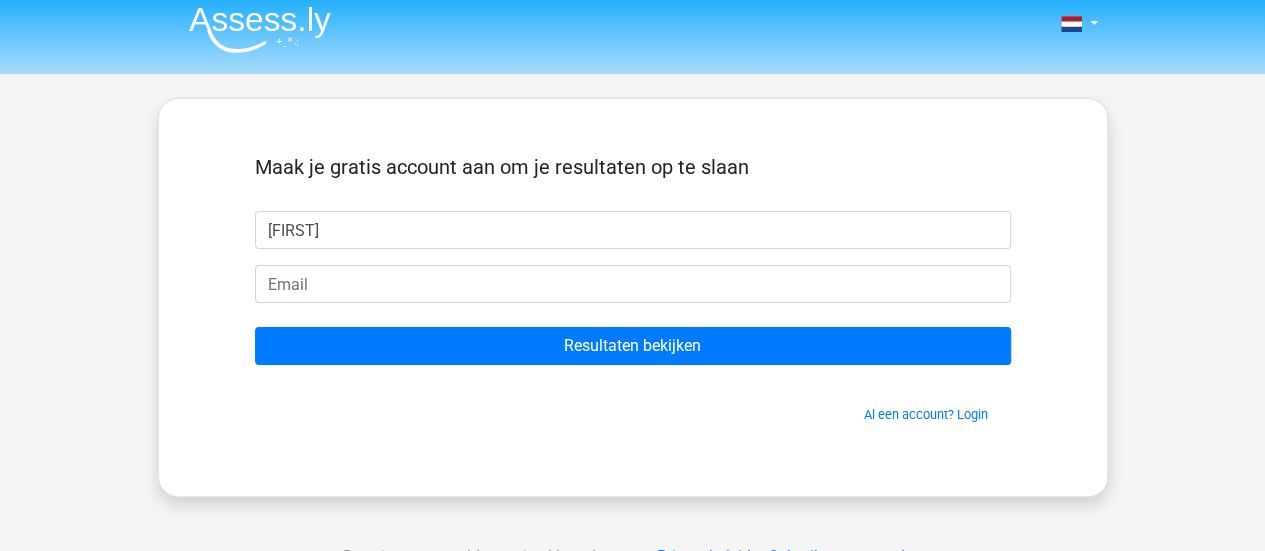 type on "[FIRST]" 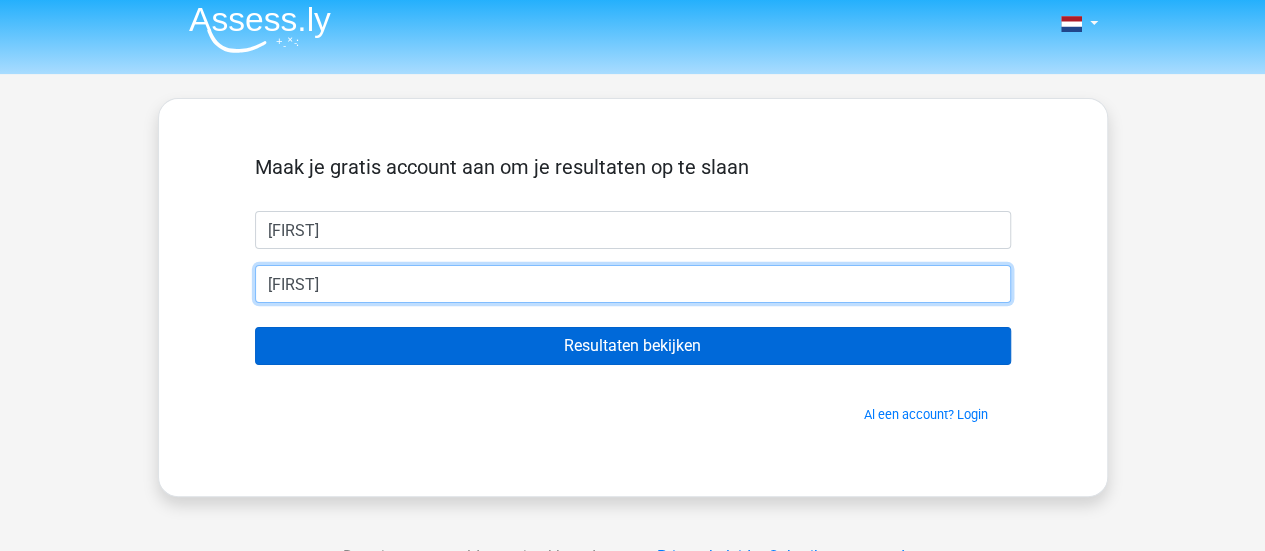 type on "lonnekeplate@hotmail.com" 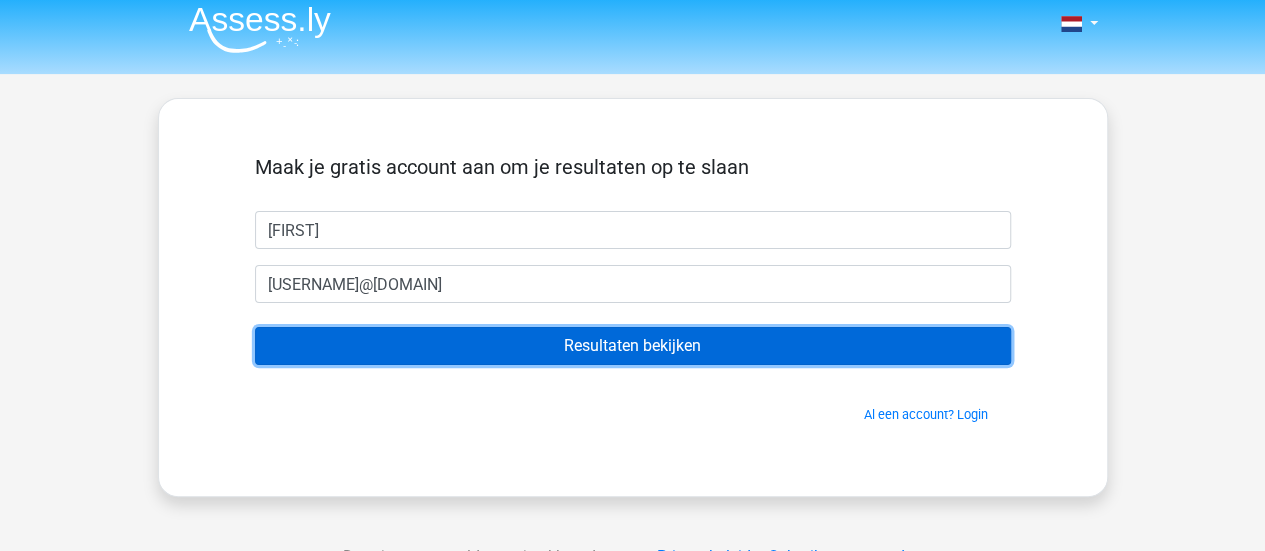 click on "Resultaten bekijken" at bounding box center (633, 346) 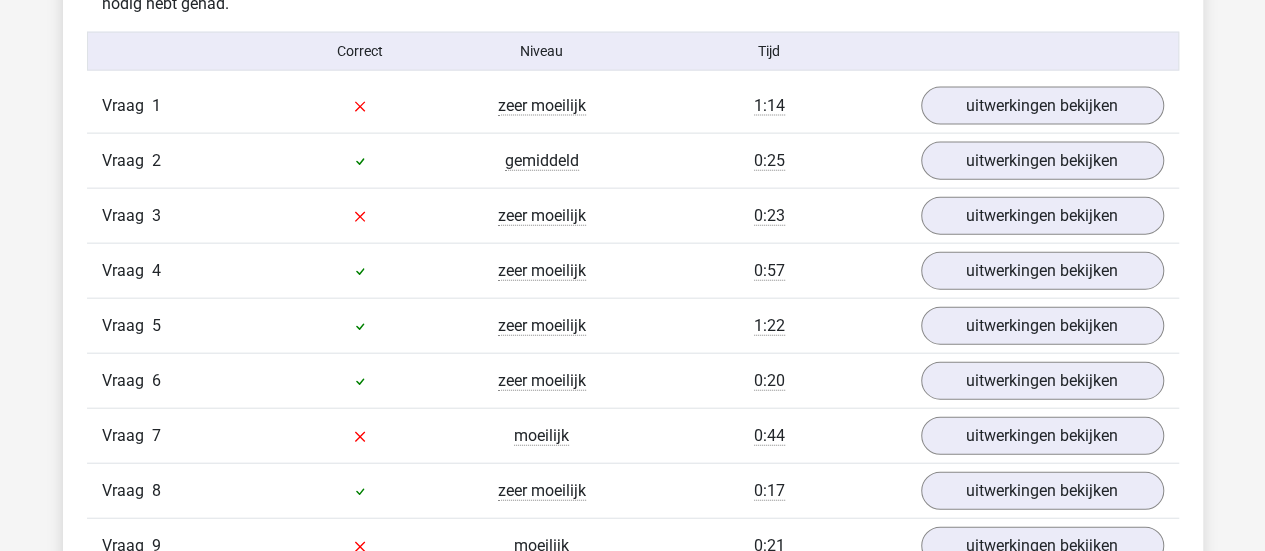 scroll, scrollTop: 2213, scrollLeft: 0, axis: vertical 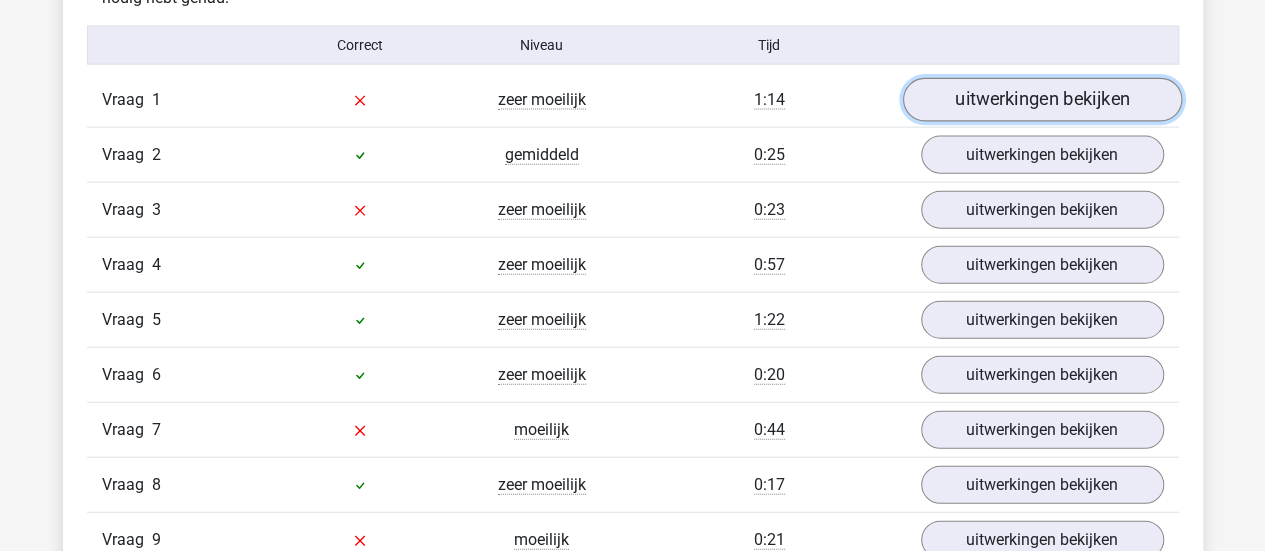 click on "uitwerkingen bekijken" at bounding box center (1041, 100) 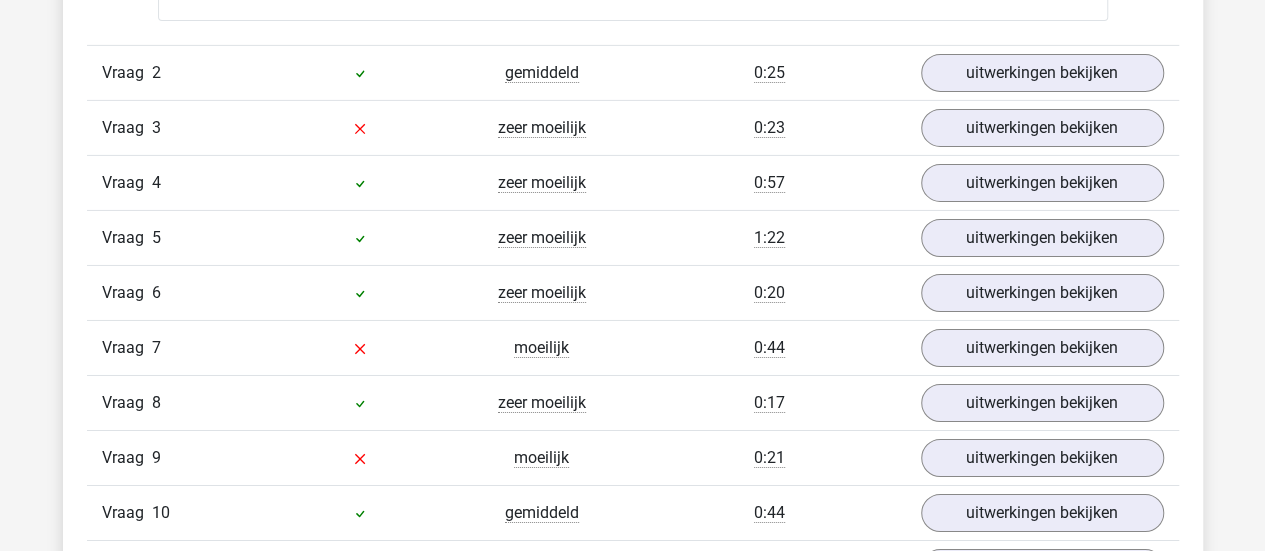 scroll, scrollTop: 3316, scrollLeft: 0, axis: vertical 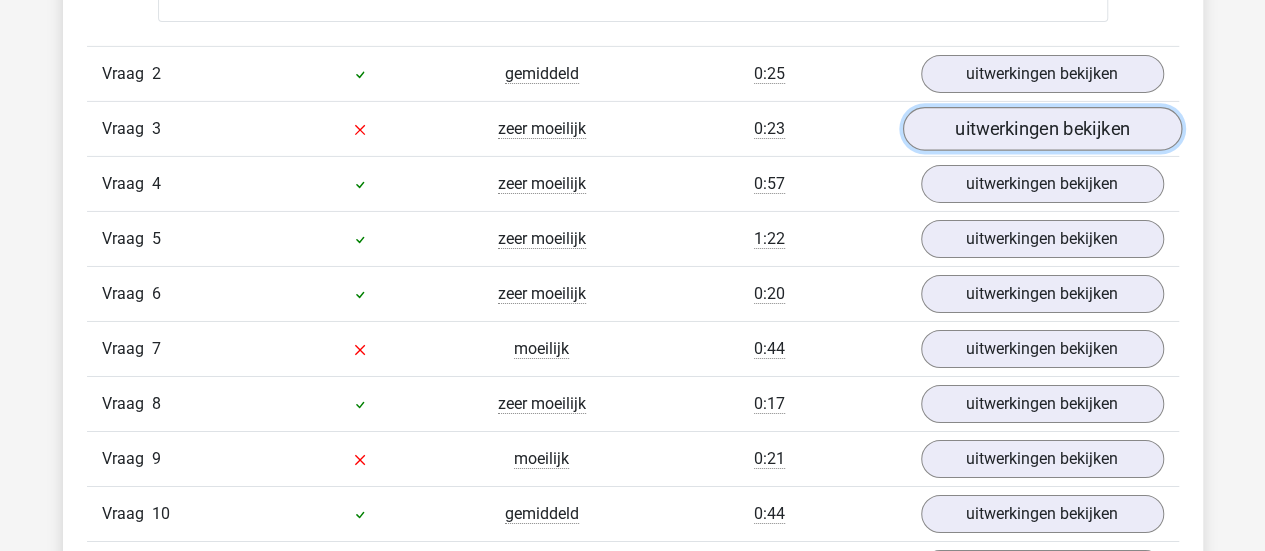 click on "uitwerkingen bekijken" at bounding box center [1041, 129] 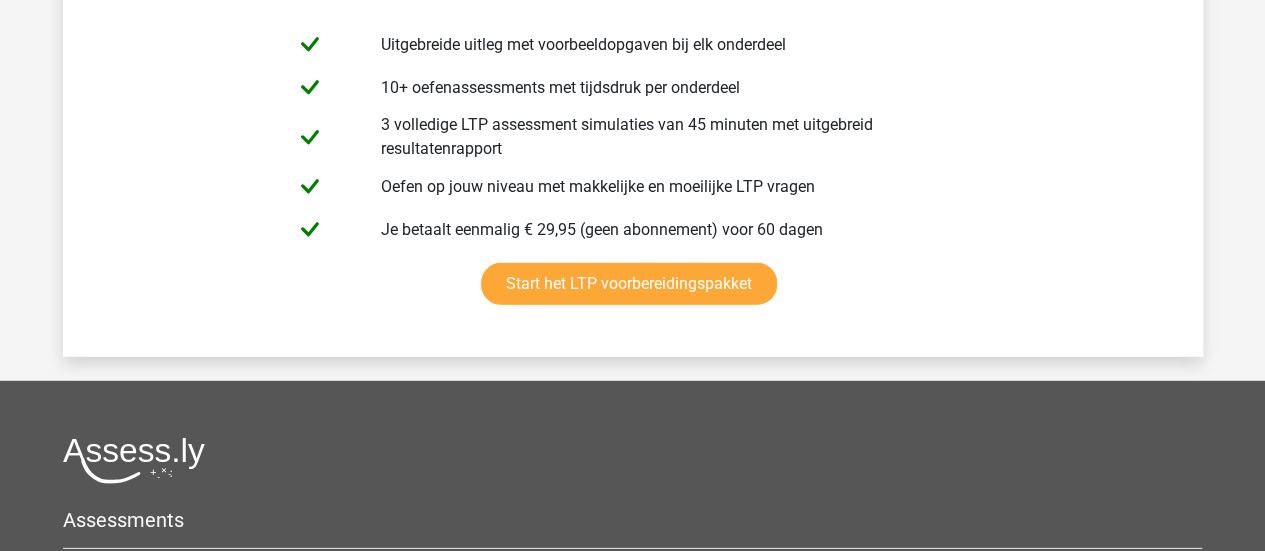 scroll, scrollTop: 6810, scrollLeft: 0, axis: vertical 